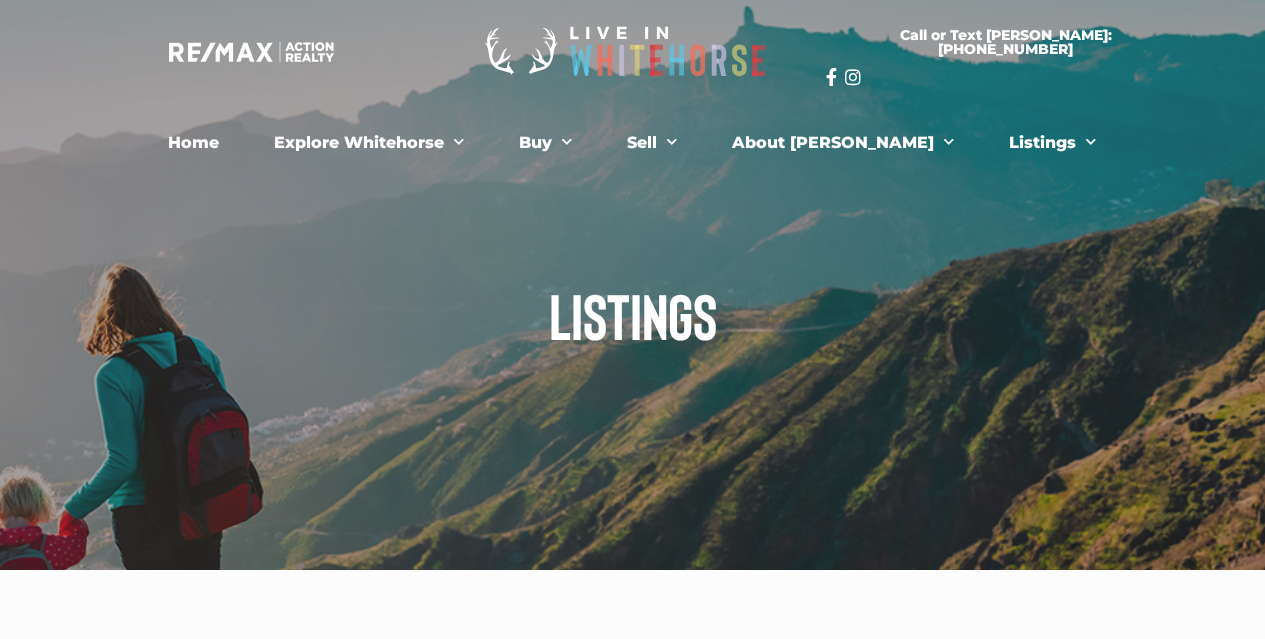 scroll, scrollTop: 0, scrollLeft: 0, axis: both 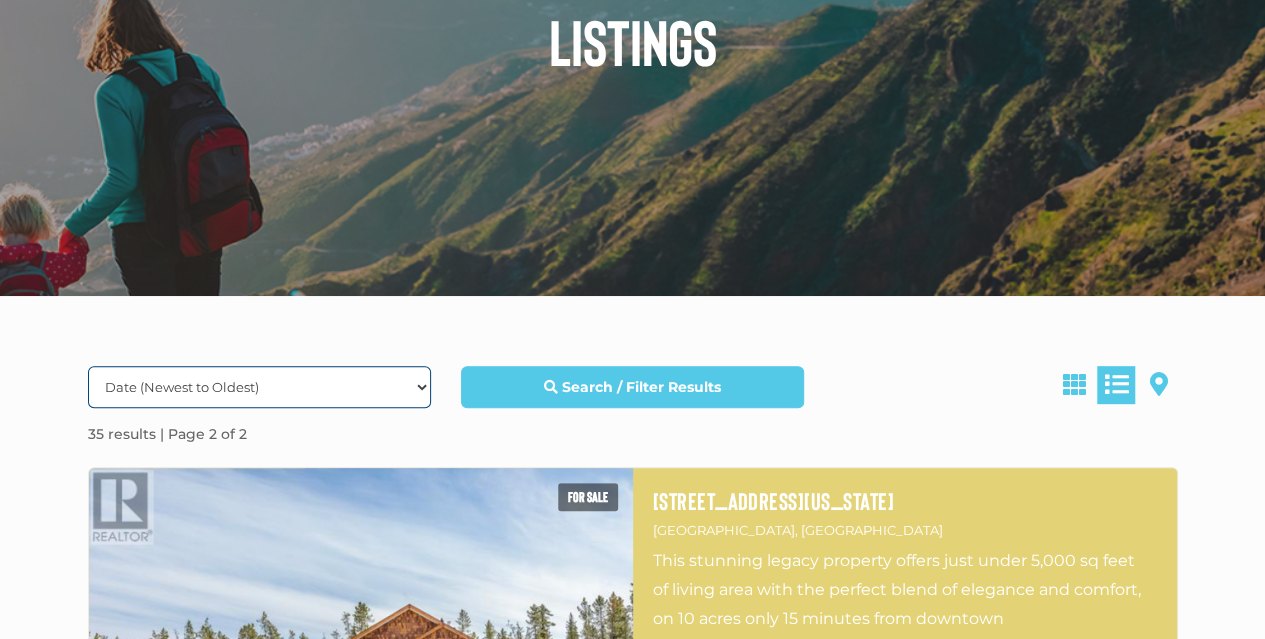 click on "Date (Newest to Oldest) Date (Oldest to Newest) Price (Highest to Lowest) Price (Lowest to Highest) Beds (Highest to Lowest) Beds (Lowest to Highest) Baths (Highest to Lowest) Baths (Lowest to Highest)" at bounding box center (259, 387) 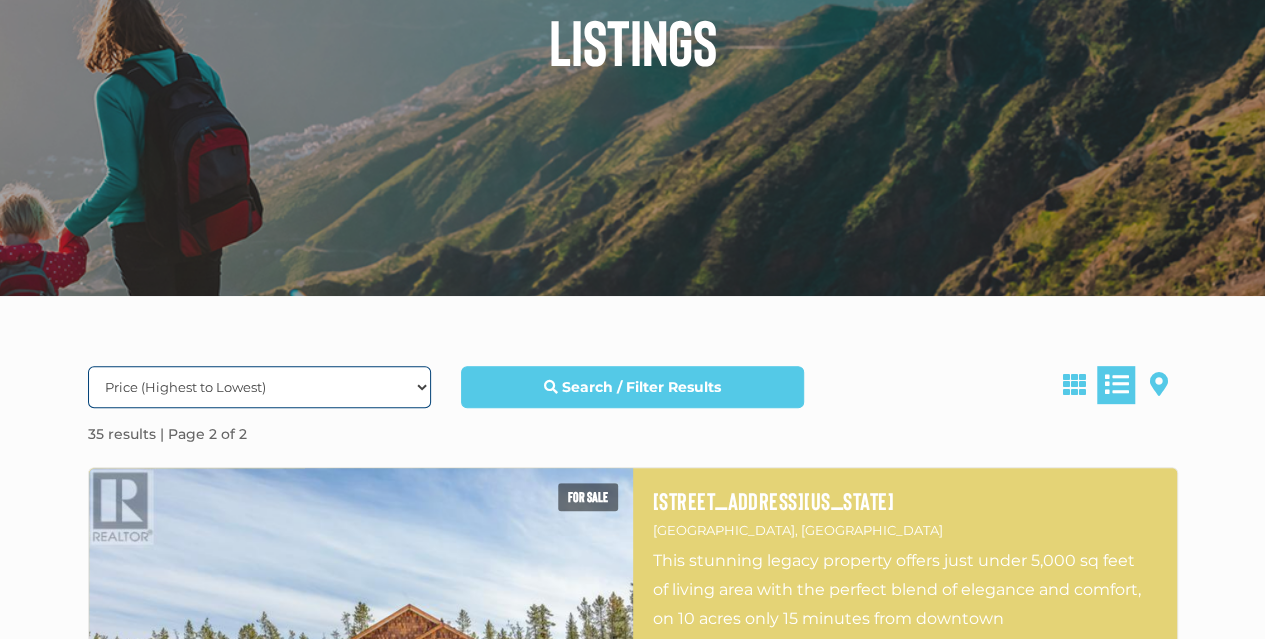 click on "Date (Newest to Oldest) Date (Oldest to Newest) Price (Highest to Lowest) Price (Lowest to Highest) Beds (Highest to Lowest) Beds (Lowest to Highest) Baths (Highest to Lowest) Baths (Lowest to Highest)" at bounding box center [259, 387] 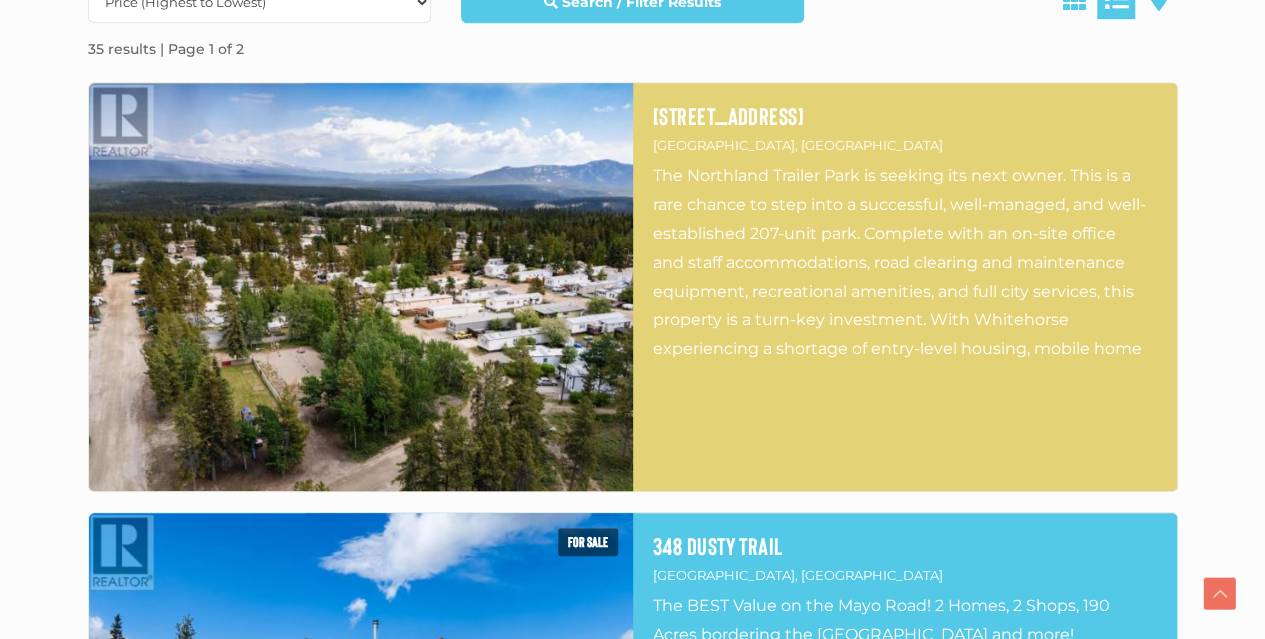 scroll, scrollTop: 660, scrollLeft: 0, axis: vertical 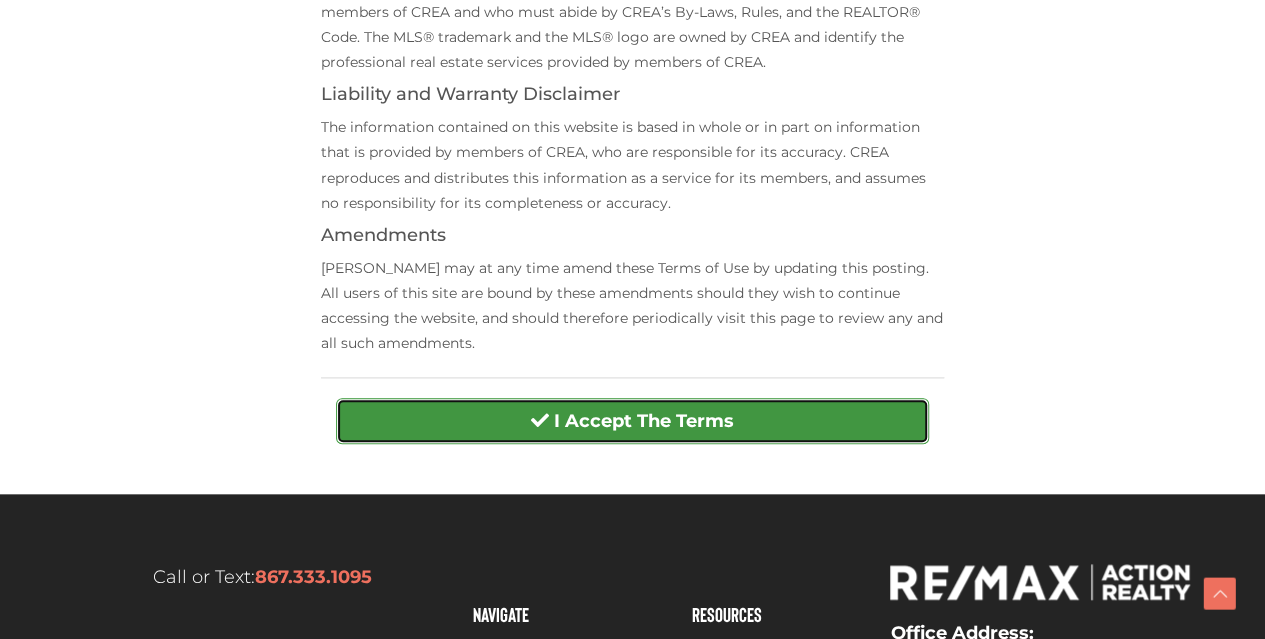 click on "I Accept The Terms" at bounding box center (632, 421) 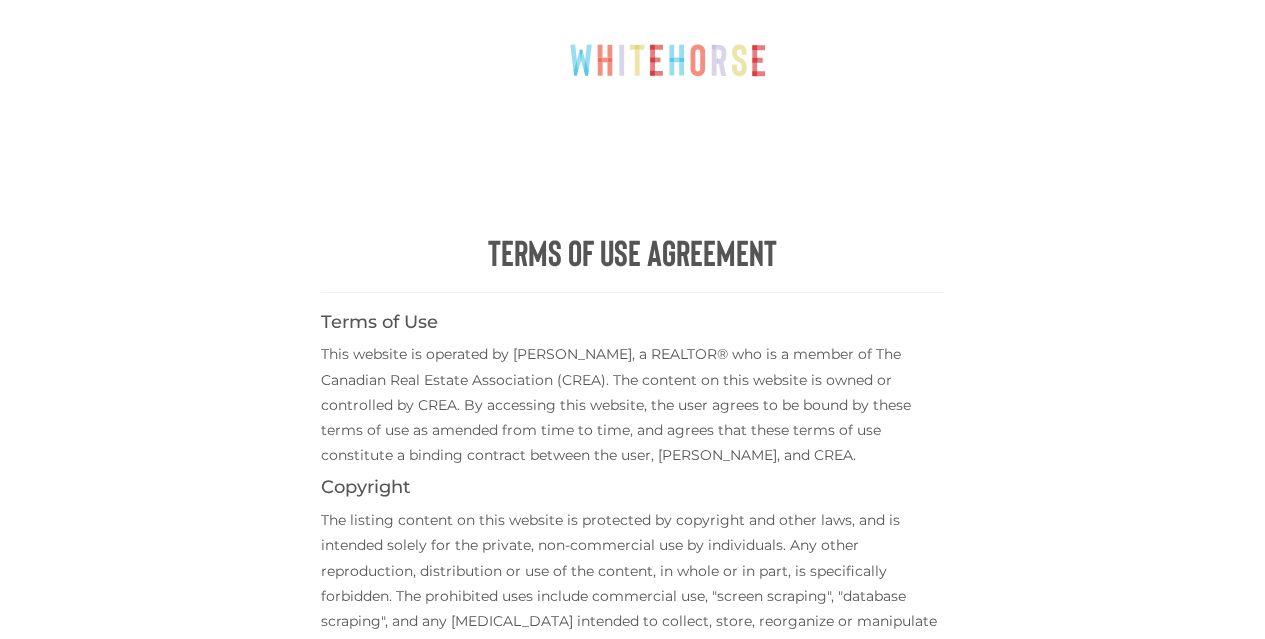 scroll, scrollTop: 0, scrollLeft: 0, axis: both 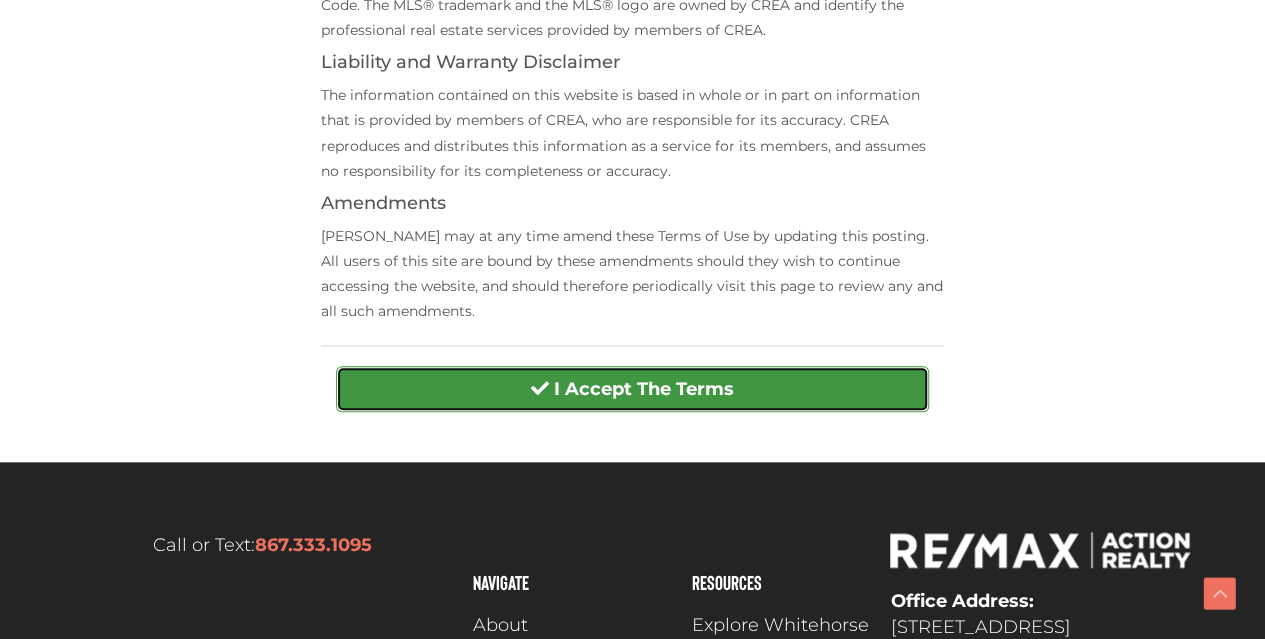 click on "I Accept The Terms" at bounding box center (644, 389) 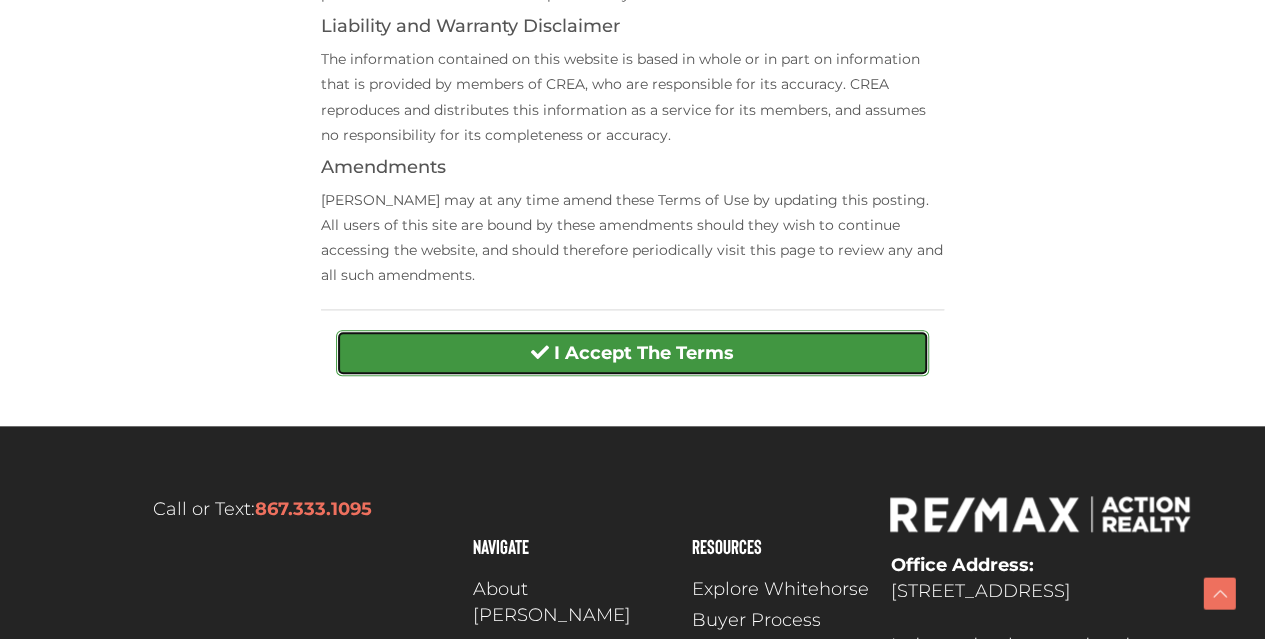 scroll, scrollTop: 847, scrollLeft: 0, axis: vertical 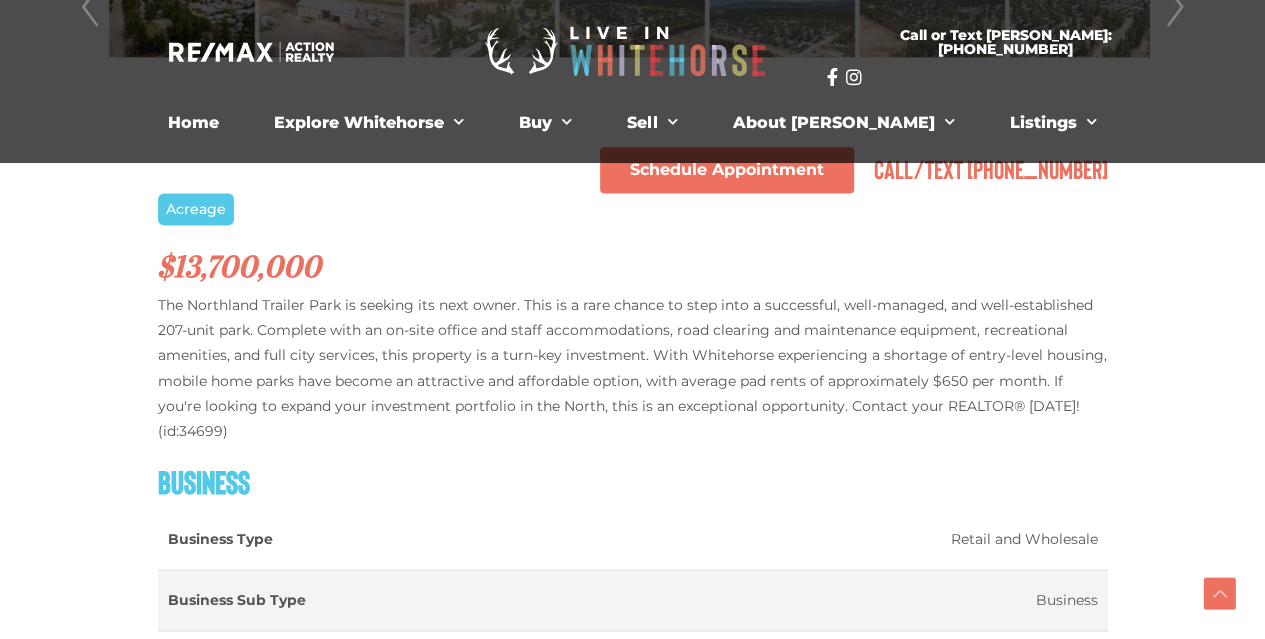 click on "$13,700,000" at bounding box center (633, 266) 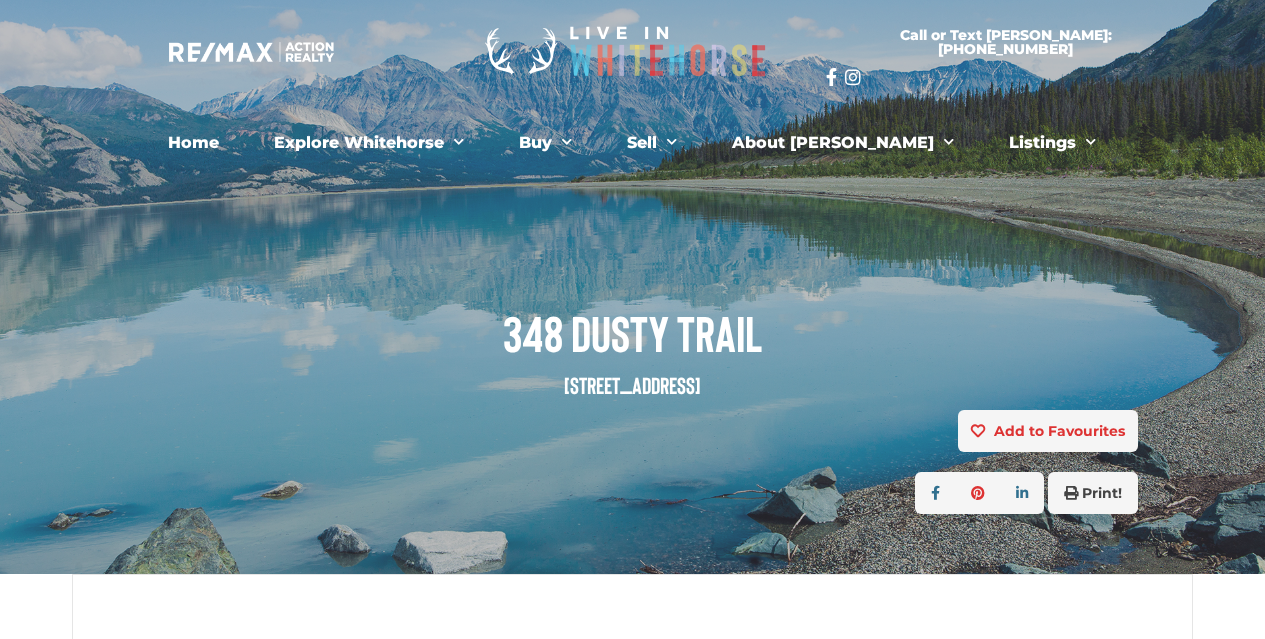 scroll, scrollTop: 0, scrollLeft: 0, axis: both 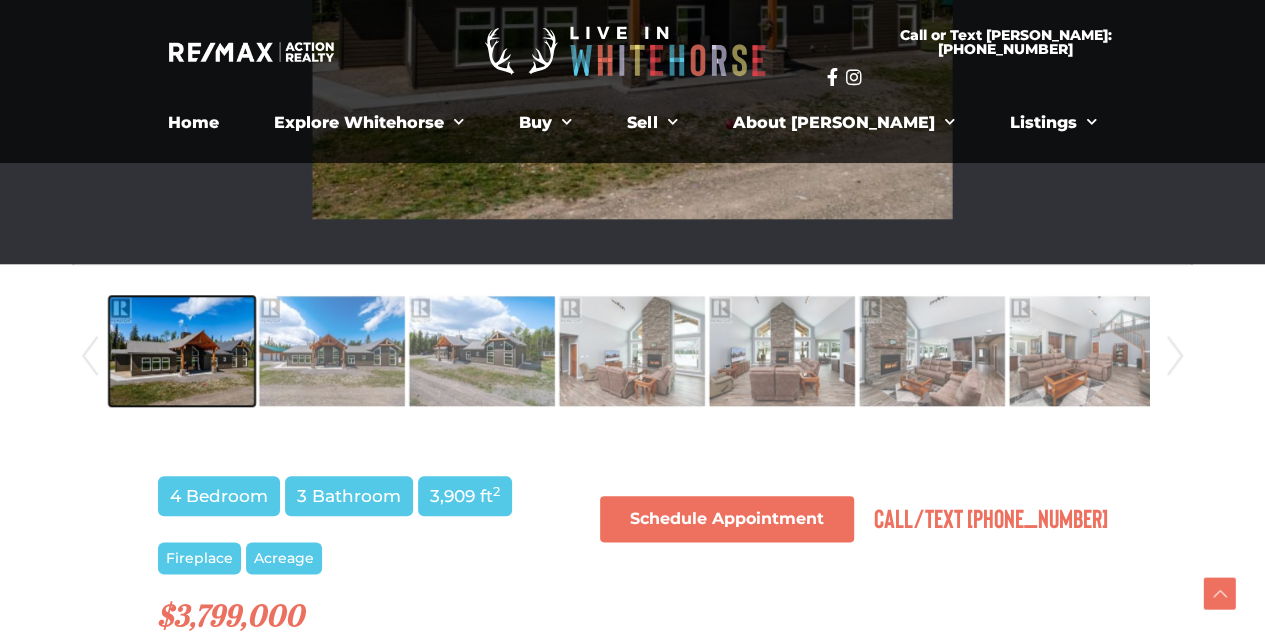 click at bounding box center (182, 351) 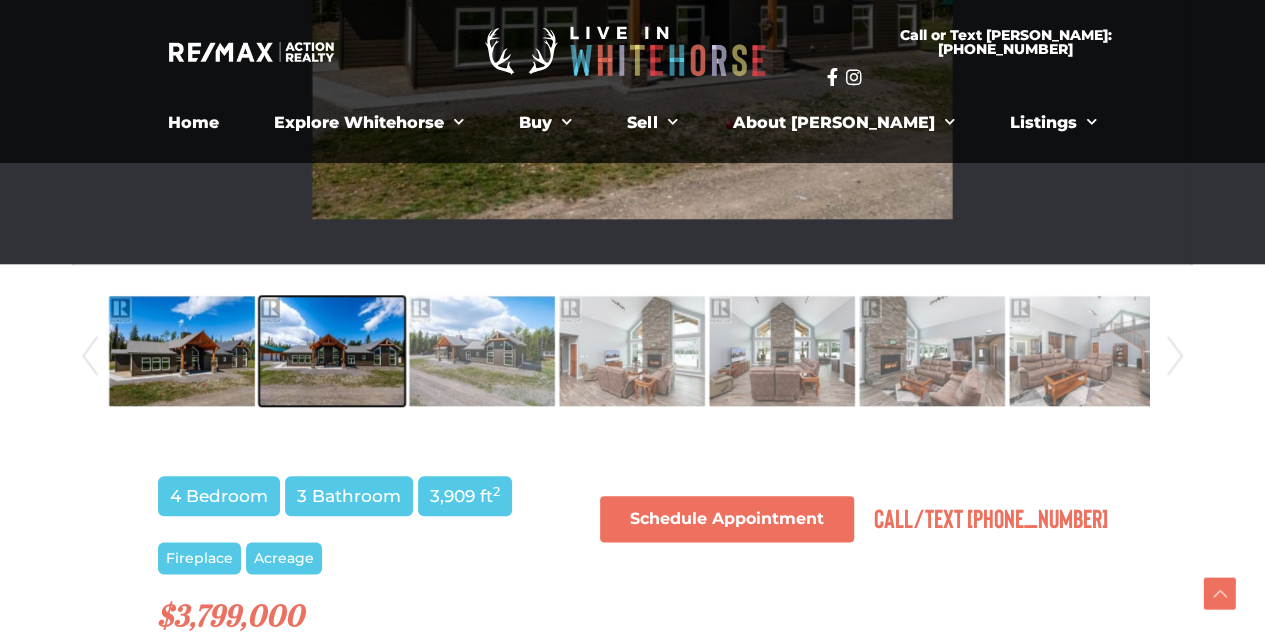 click at bounding box center [332, 351] 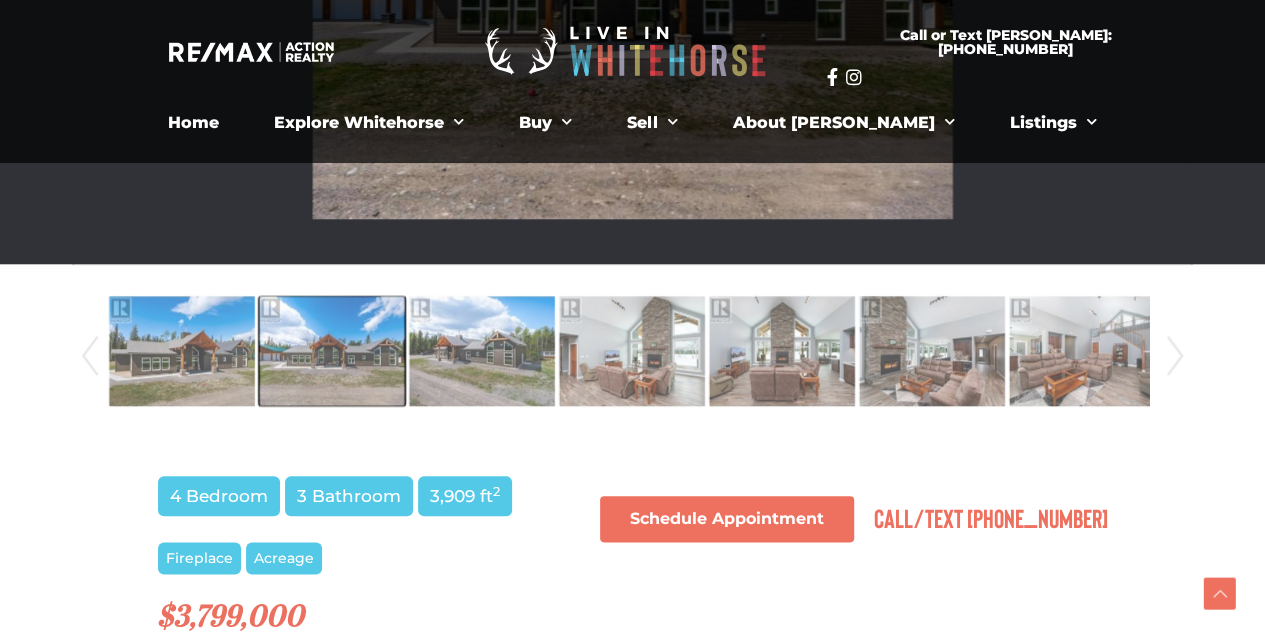scroll, scrollTop: 555, scrollLeft: 0, axis: vertical 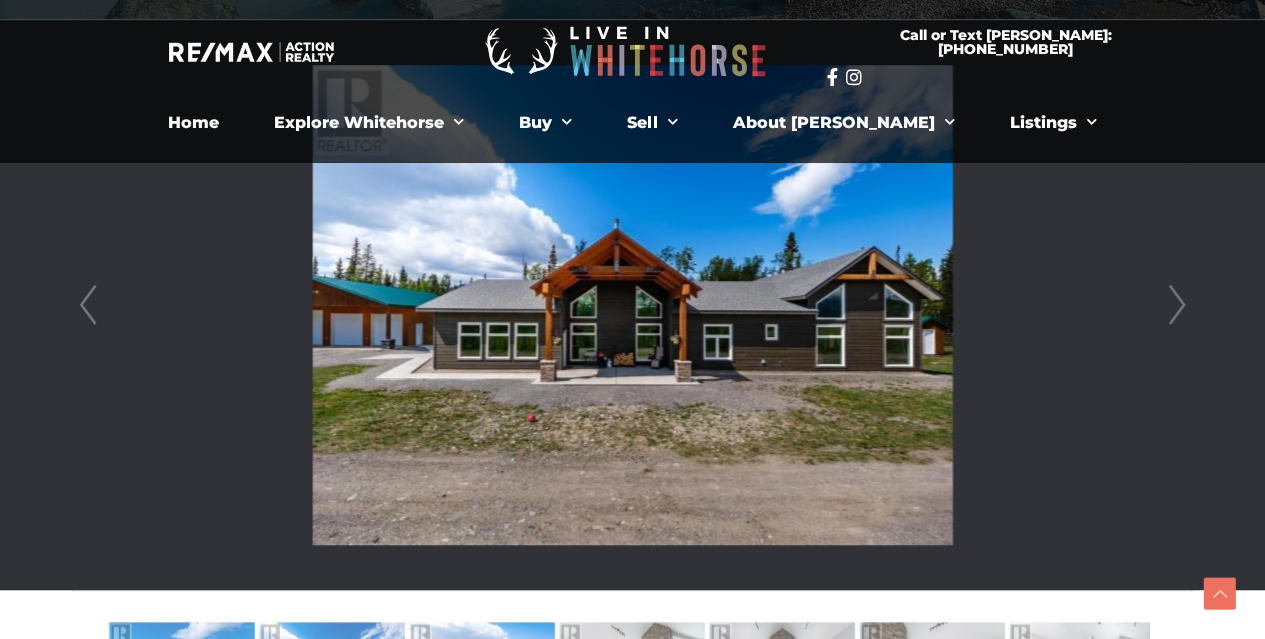 click at bounding box center (633, 305) 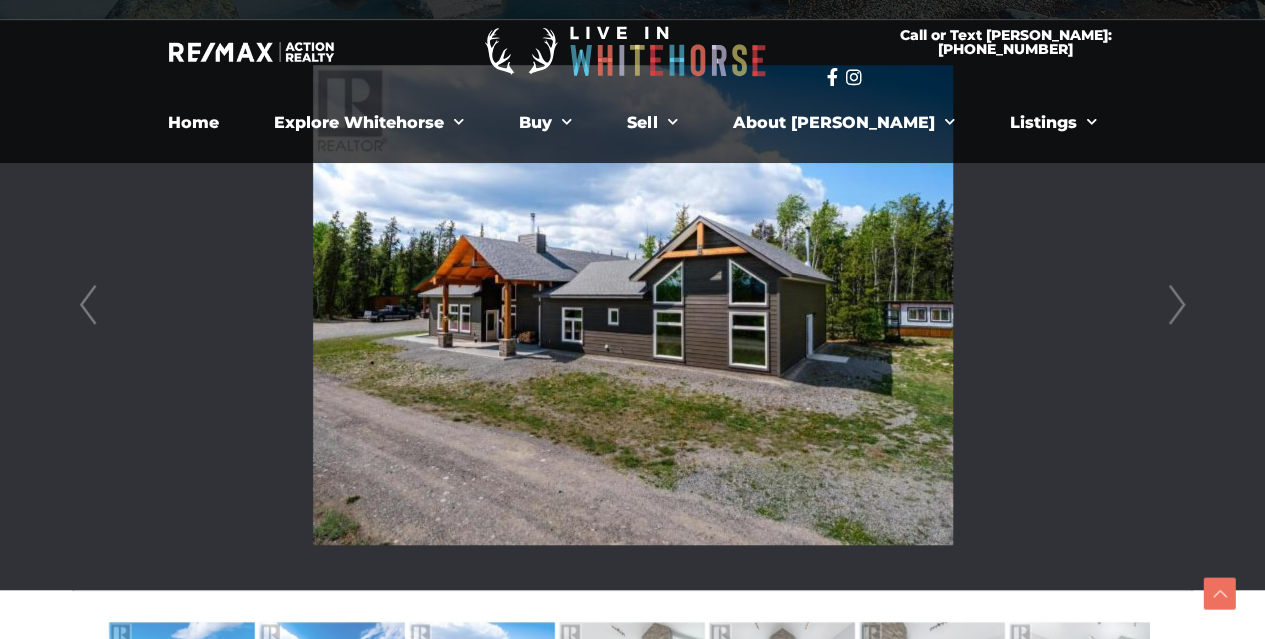 click on "Next" at bounding box center (1177, 305) 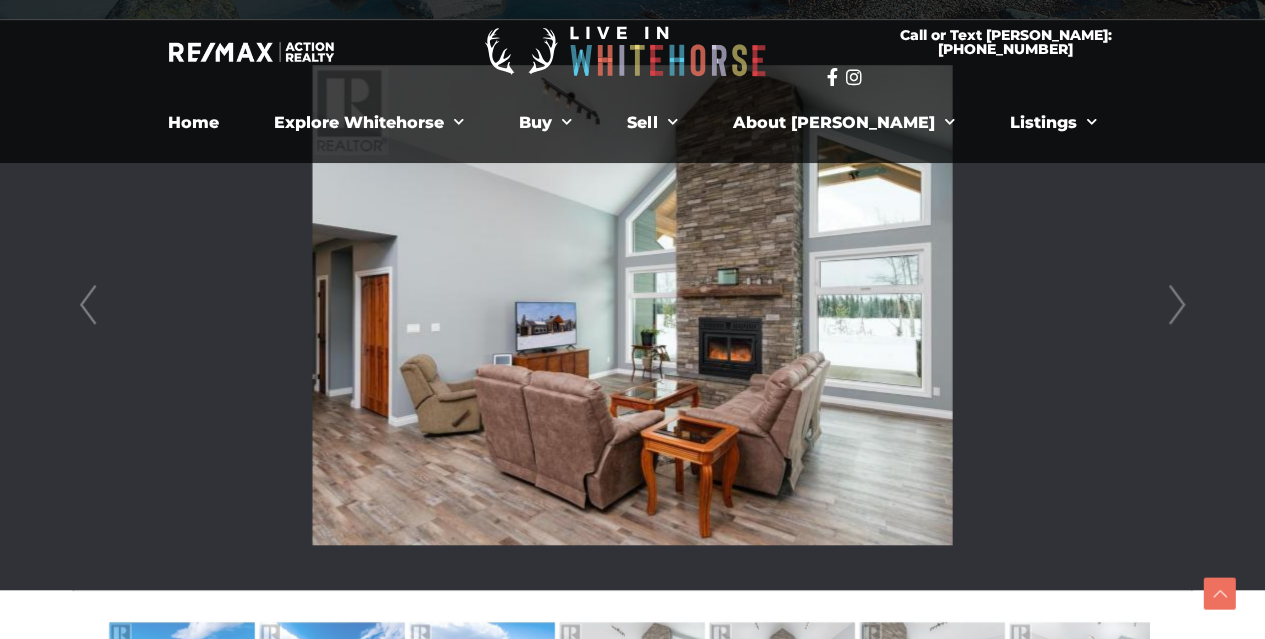 click on "Next" at bounding box center (1177, 305) 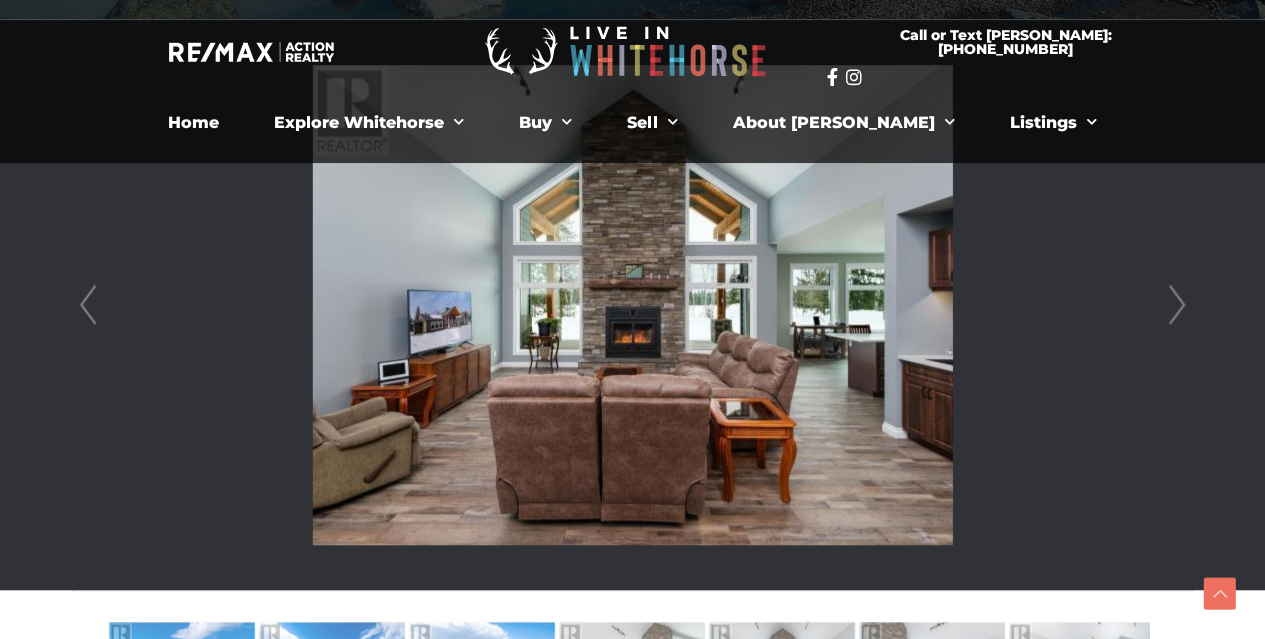click on "Next" at bounding box center [1177, 305] 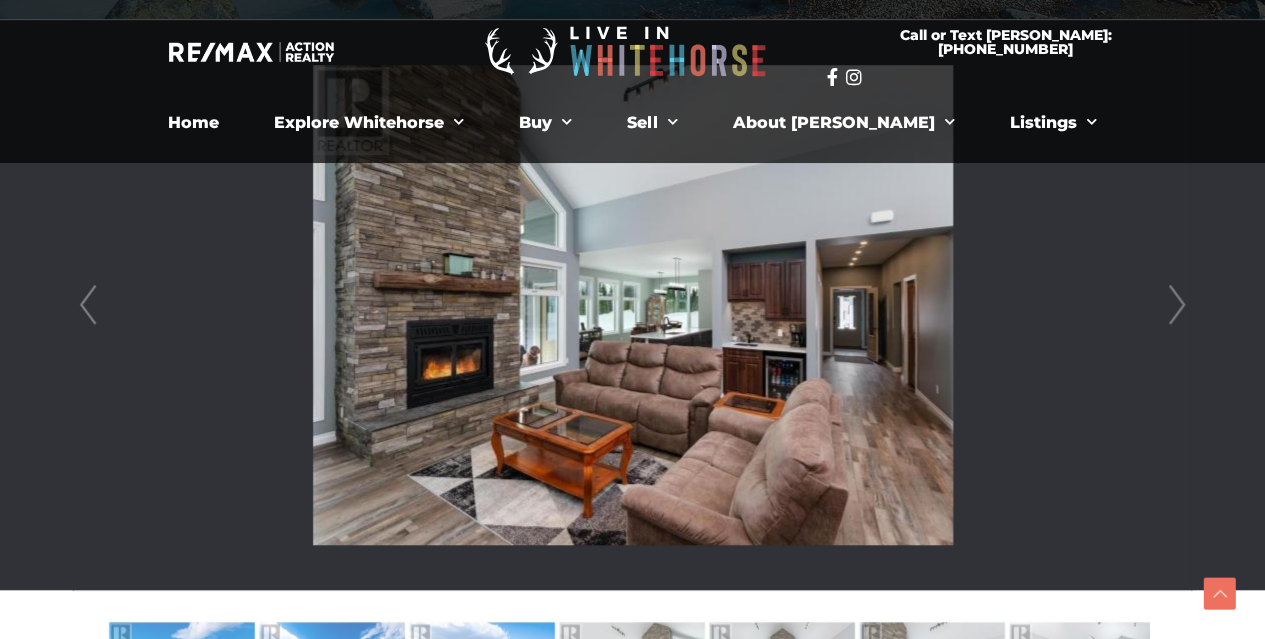 click on "Next" at bounding box center (1177, 305) 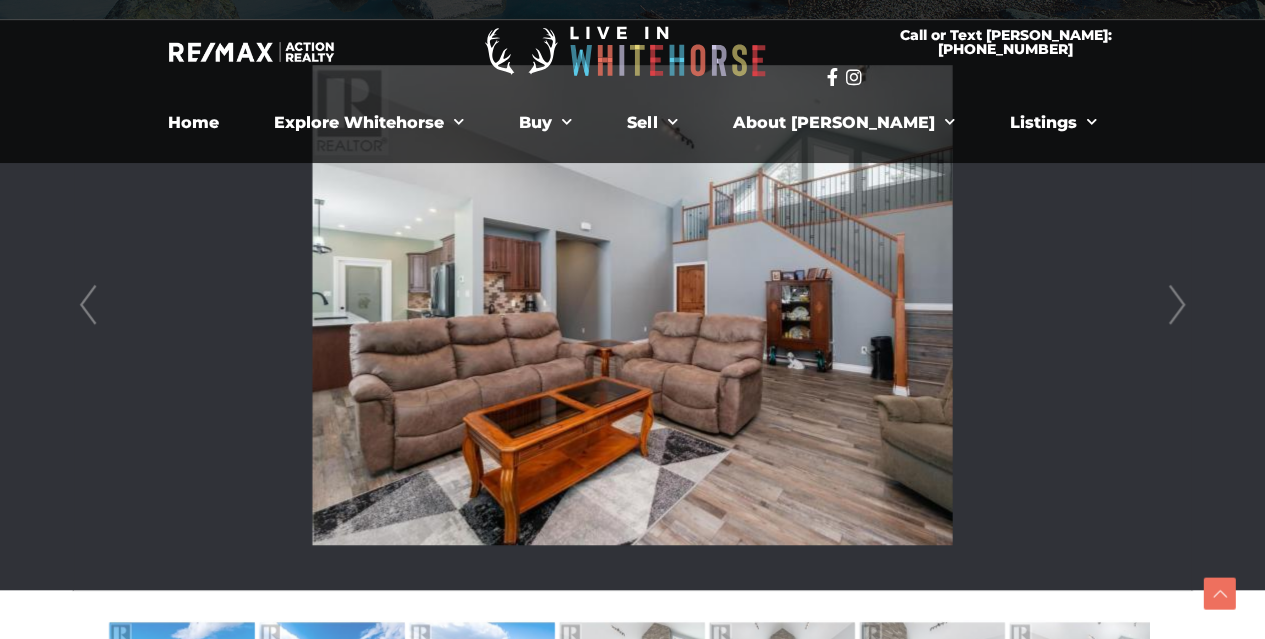 click on "Next" at bounding box center [1177, 305] 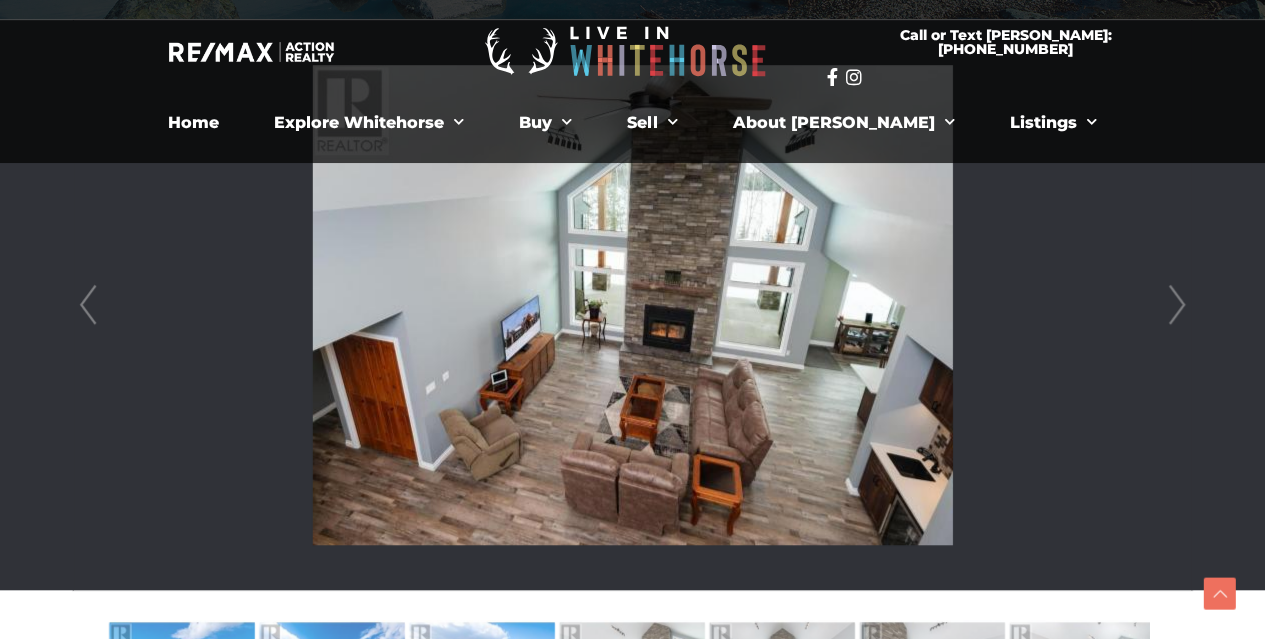 click on "Next" at bounding box center (1177, 305) 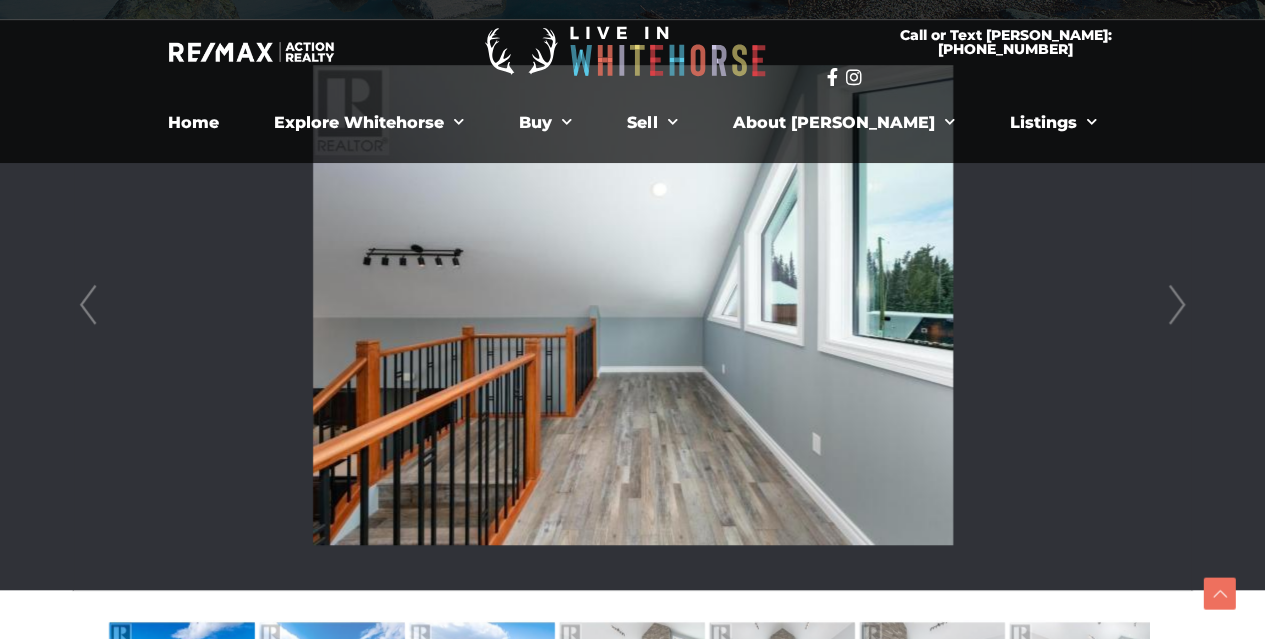 click on "Next" at bounding box center (1177, 305) 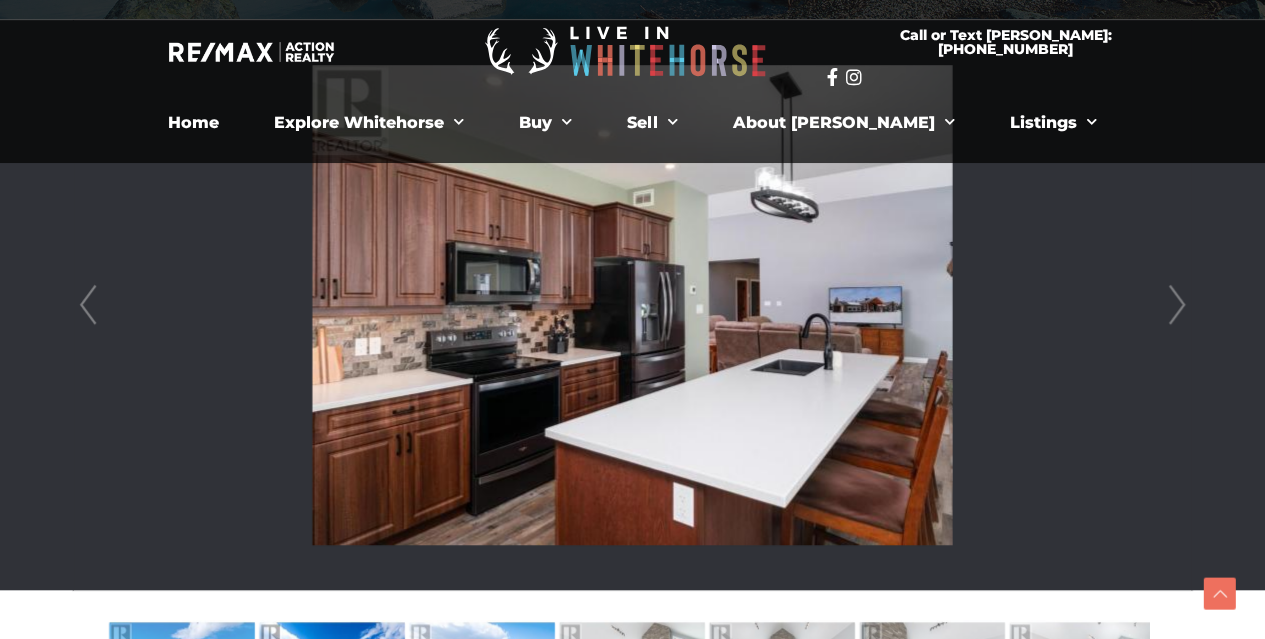 click on "Next" at bounding box center [1177, 305] 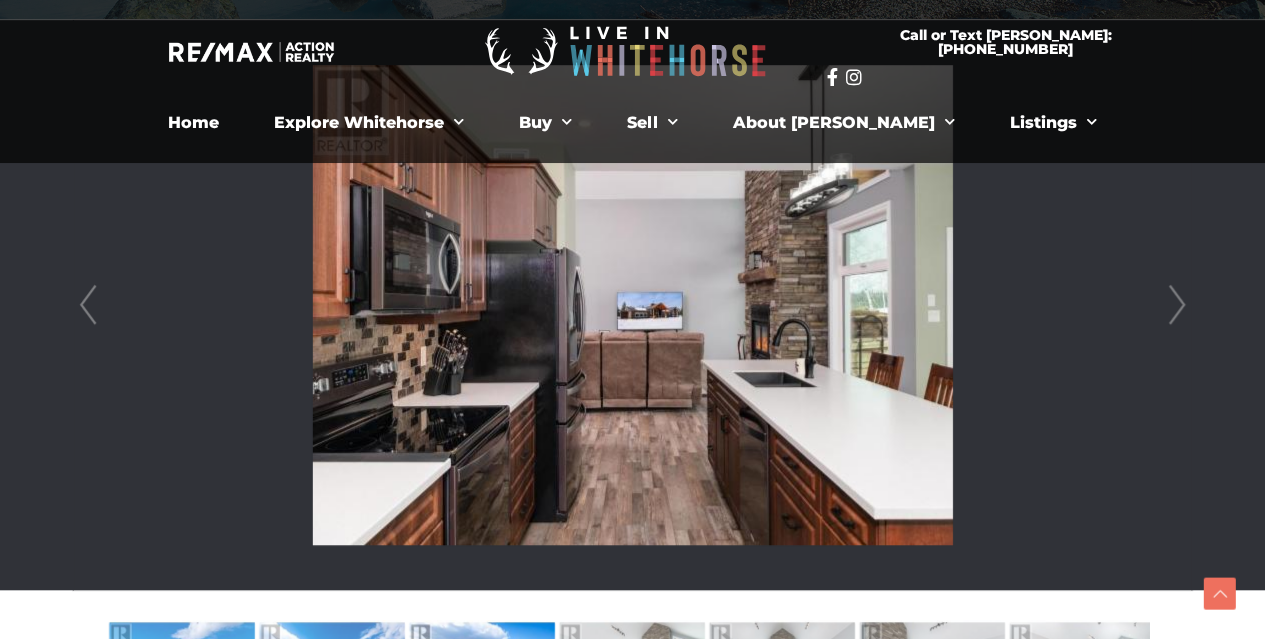 click on "Next" at bounding box center [1177, 305] 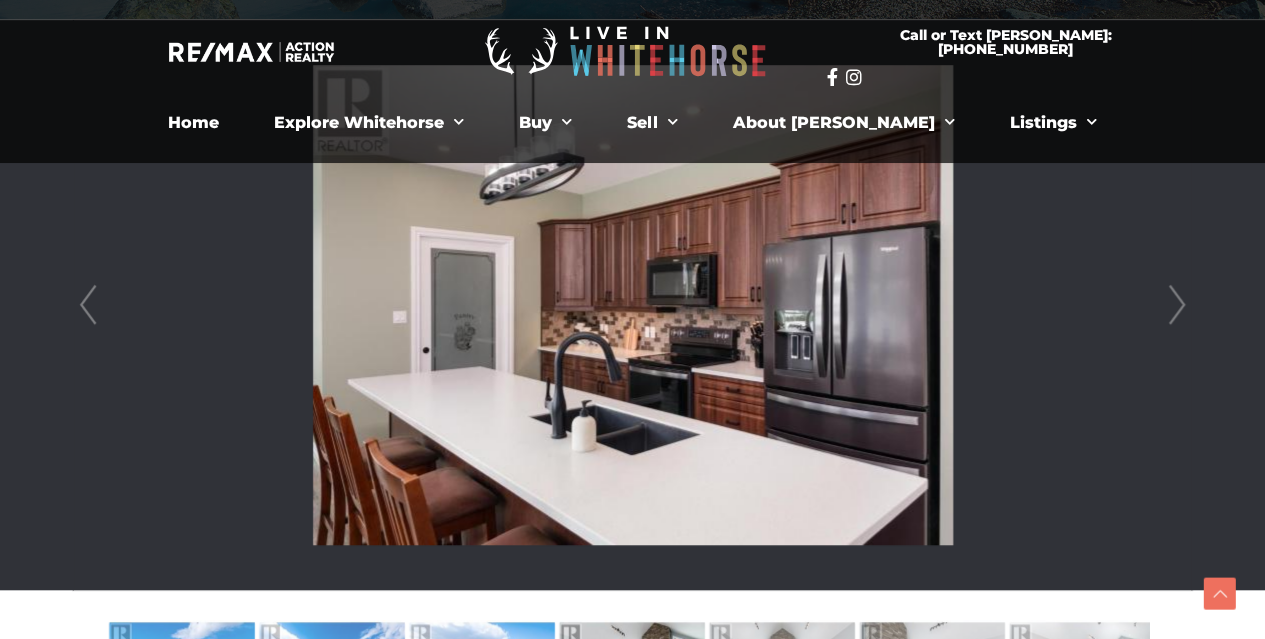 click on "Next" at bounding box center (1177, 305) 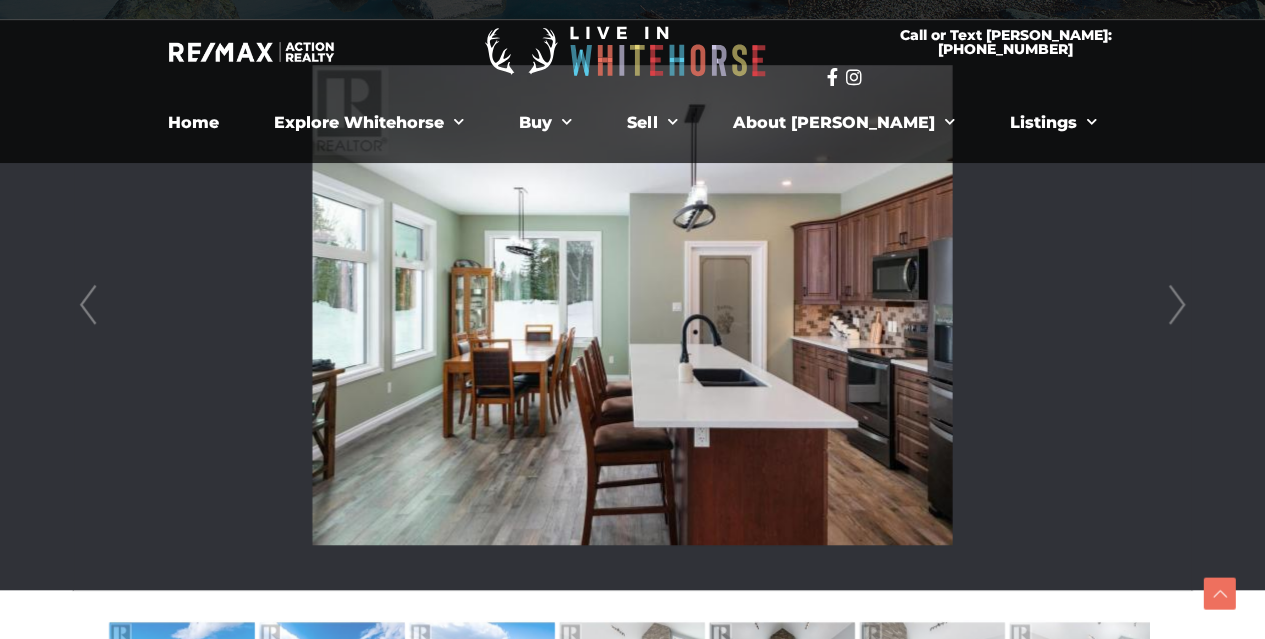 click on "Next" at bounding box center (1177, 305) 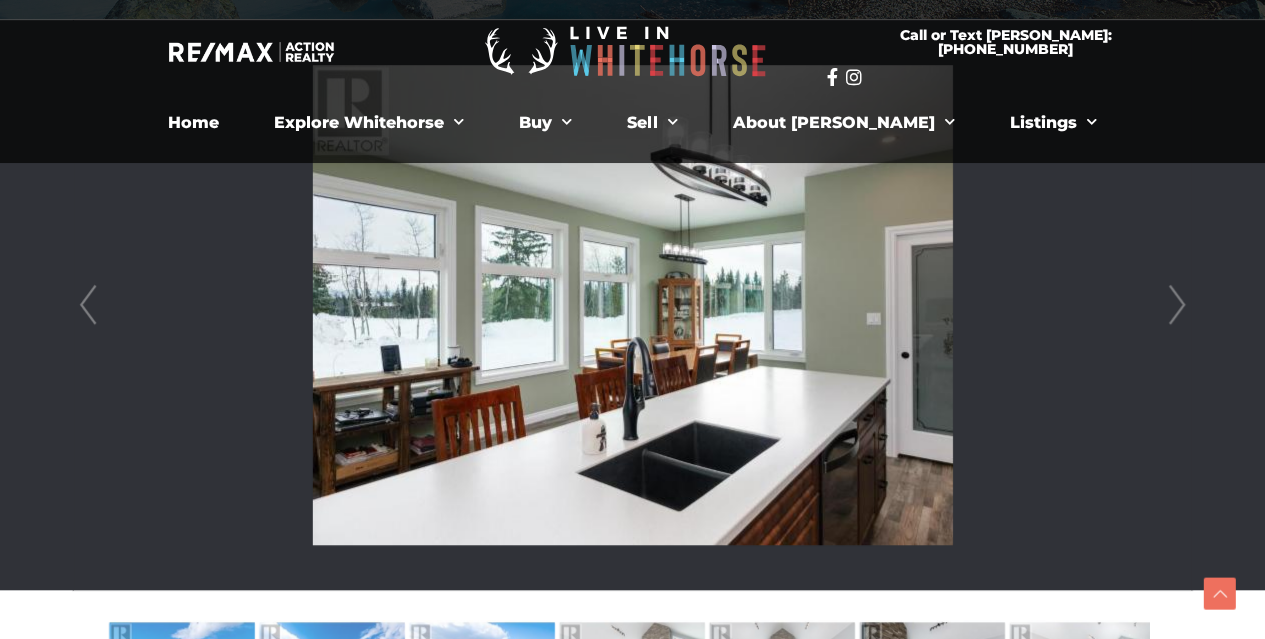 click on "Next" at bounding box center [1177, 305] 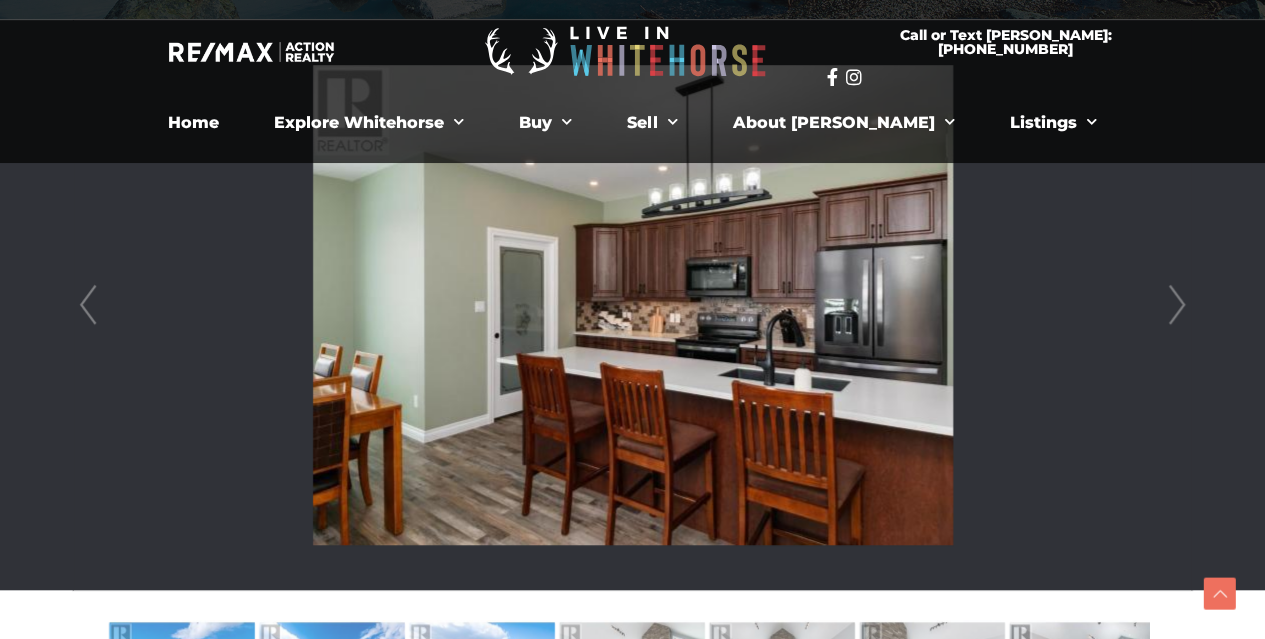 click on "Next" at bounding box center (1177, 305) 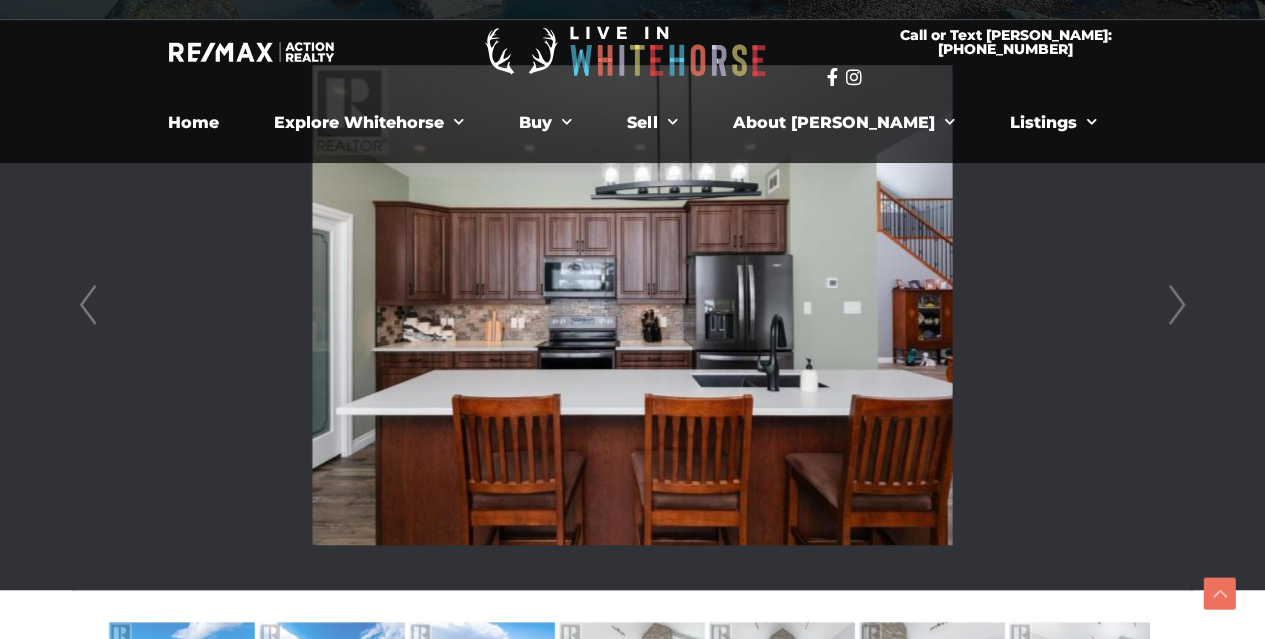 click on "Next" at bounding box center (1177, 305) 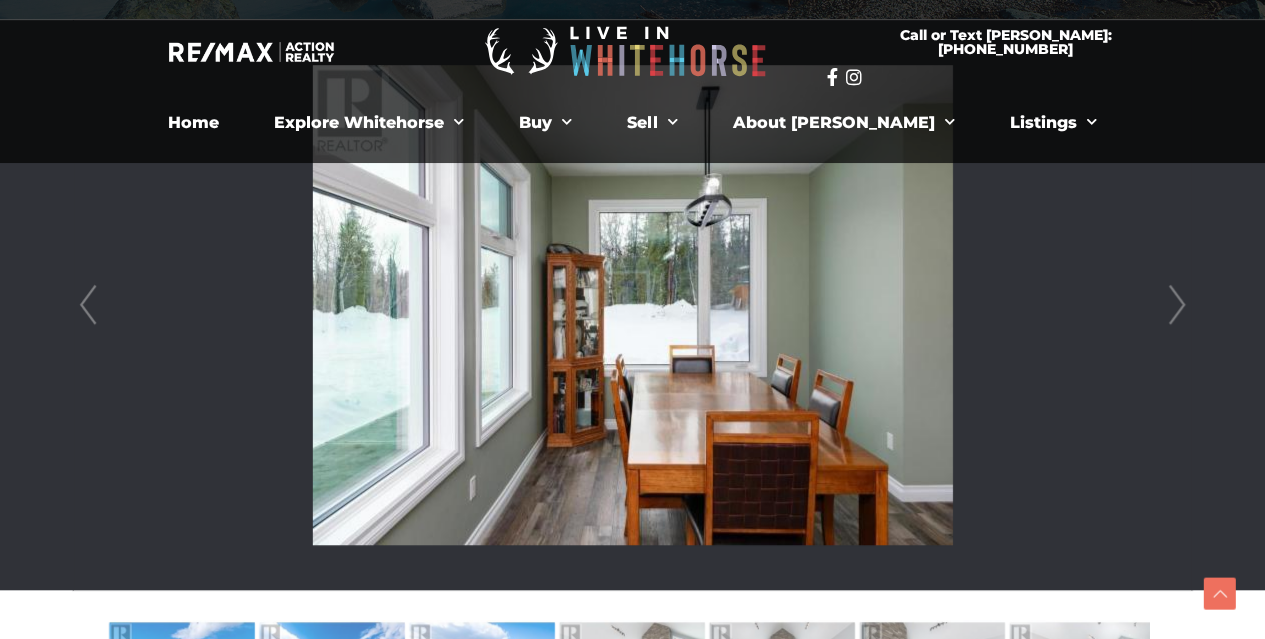 click on "Next" at bounding box center (1177, 305) 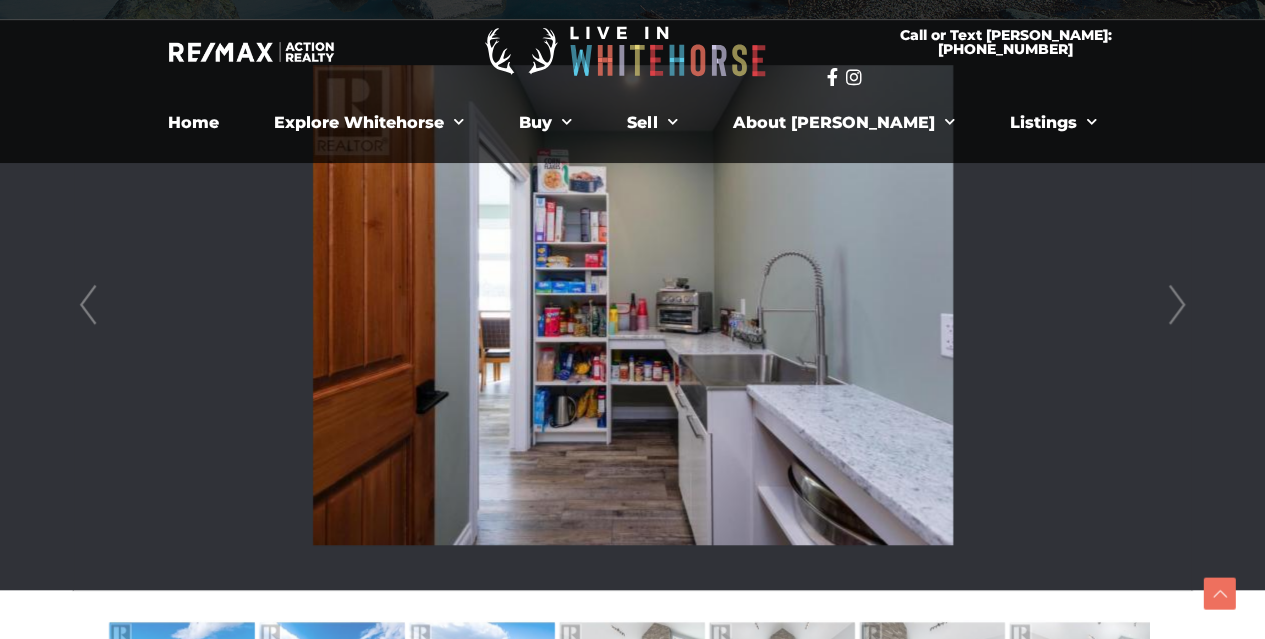 click on "Next" at bounding box center [1177, 305] 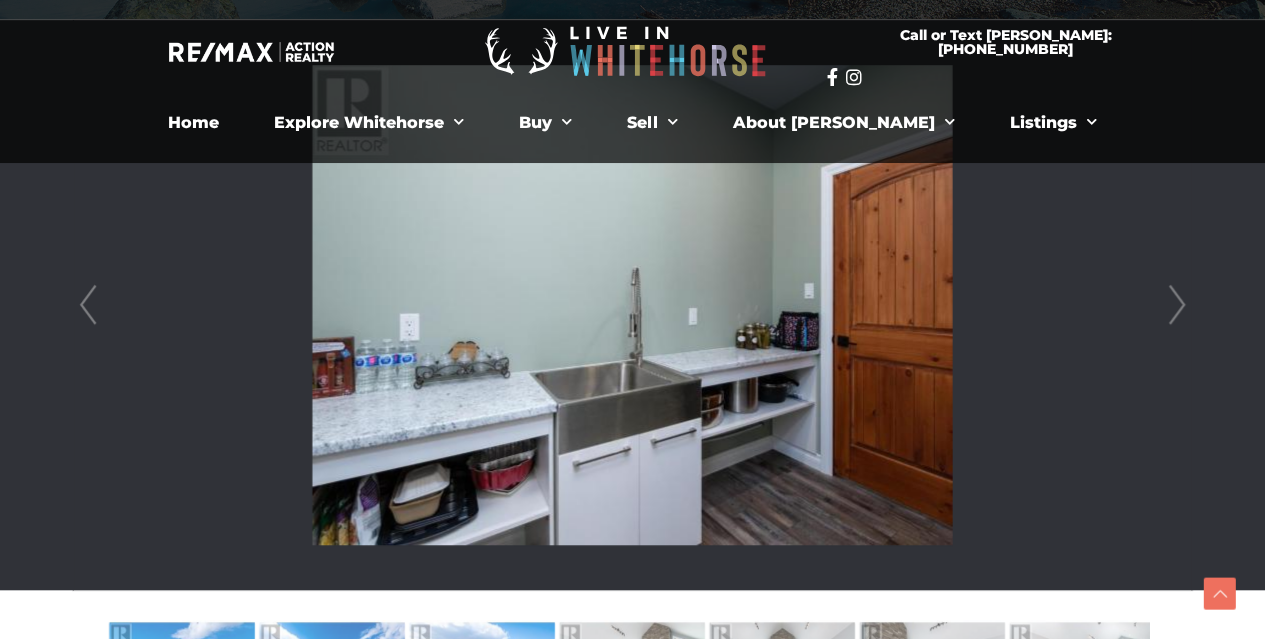 click on "Next" at bounding box center [1177, 305] 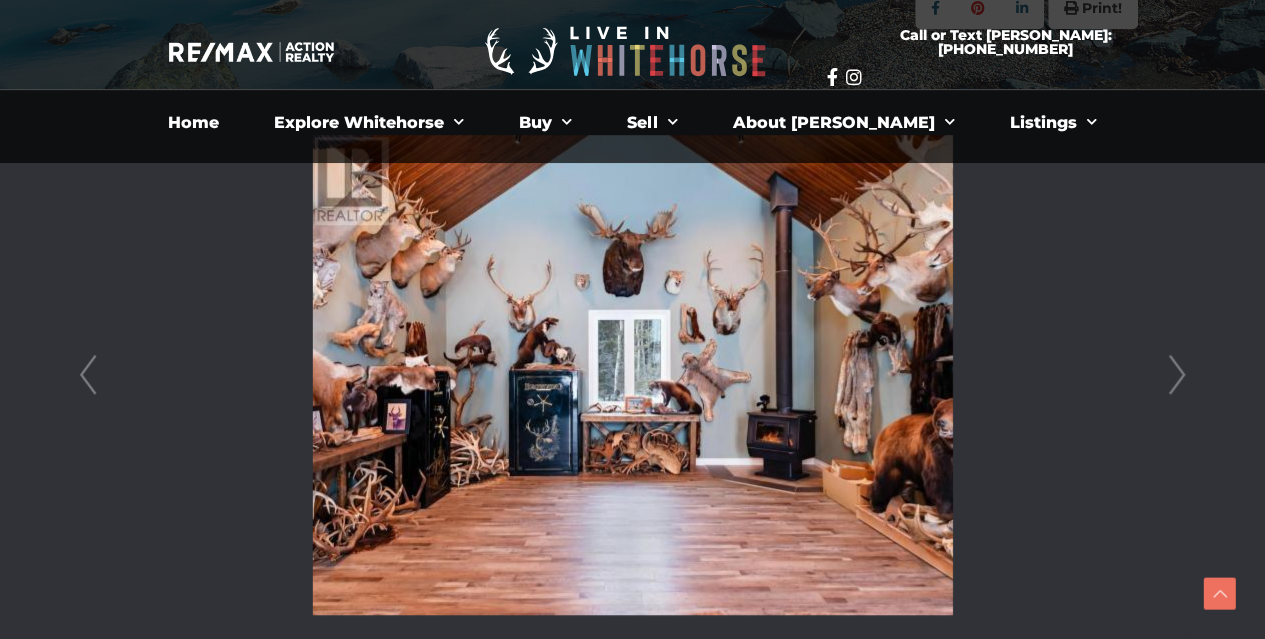 scroll, scrollTop: 481, scrollLeft: 0, axis: vertical 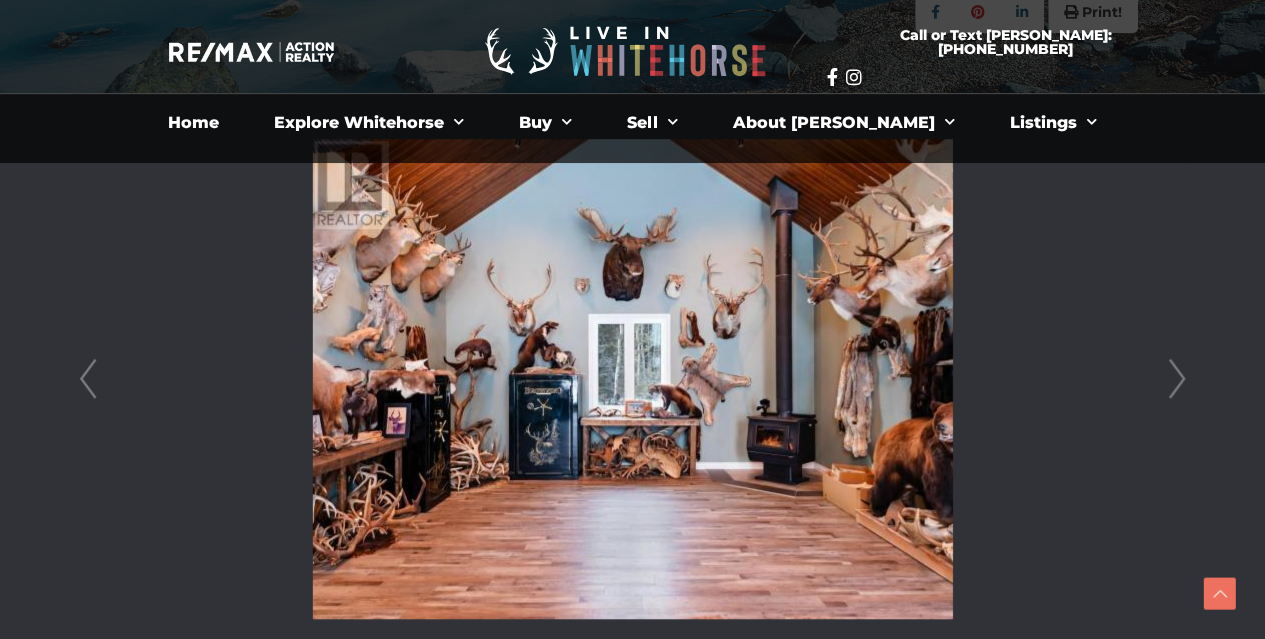 click on "Next" at bounding box center (1177, 379) 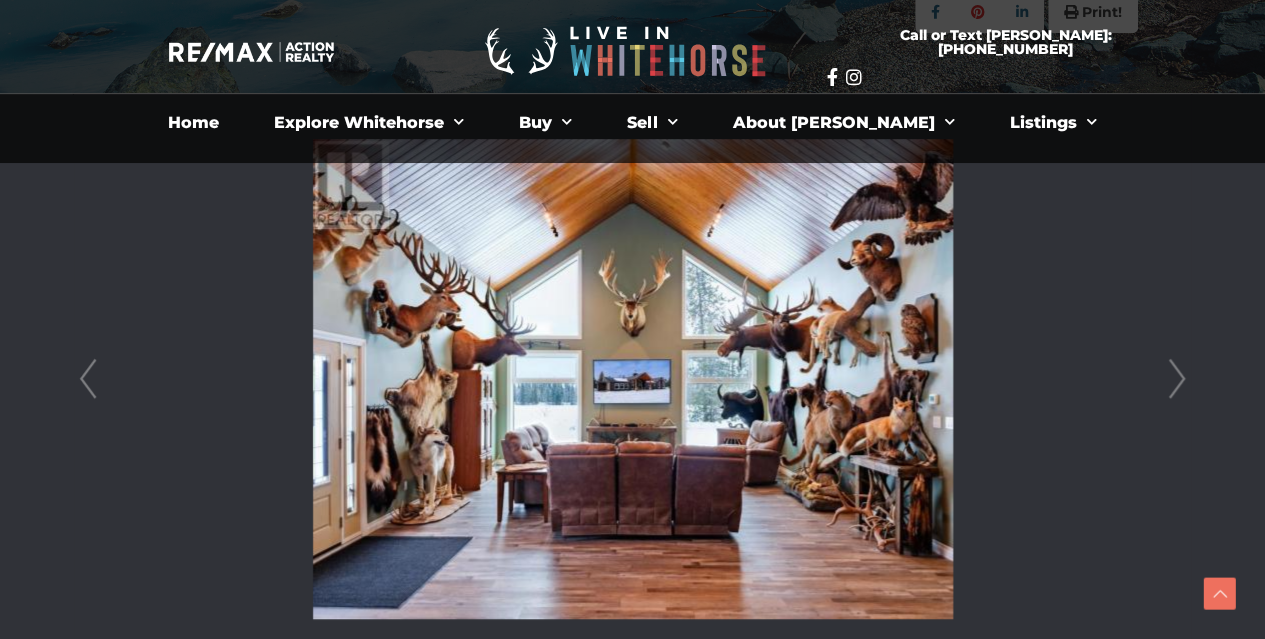click on "Next" at bounding box center [1177, 379] 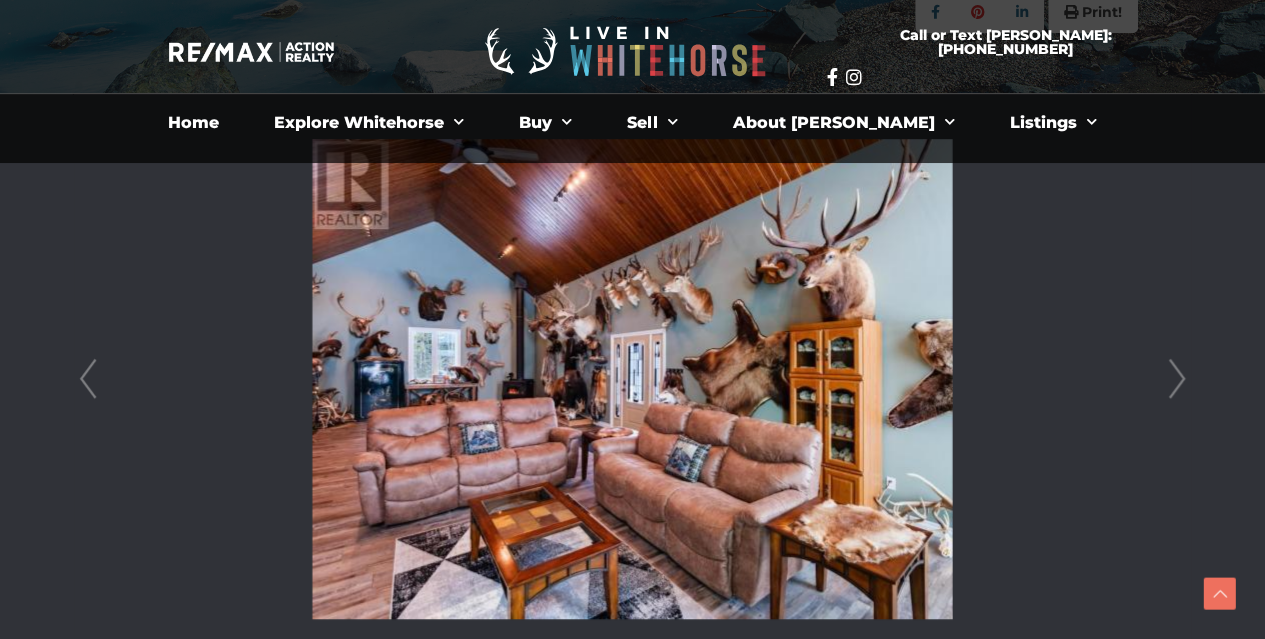 click on "Next" at bounding box center [1177, 379] 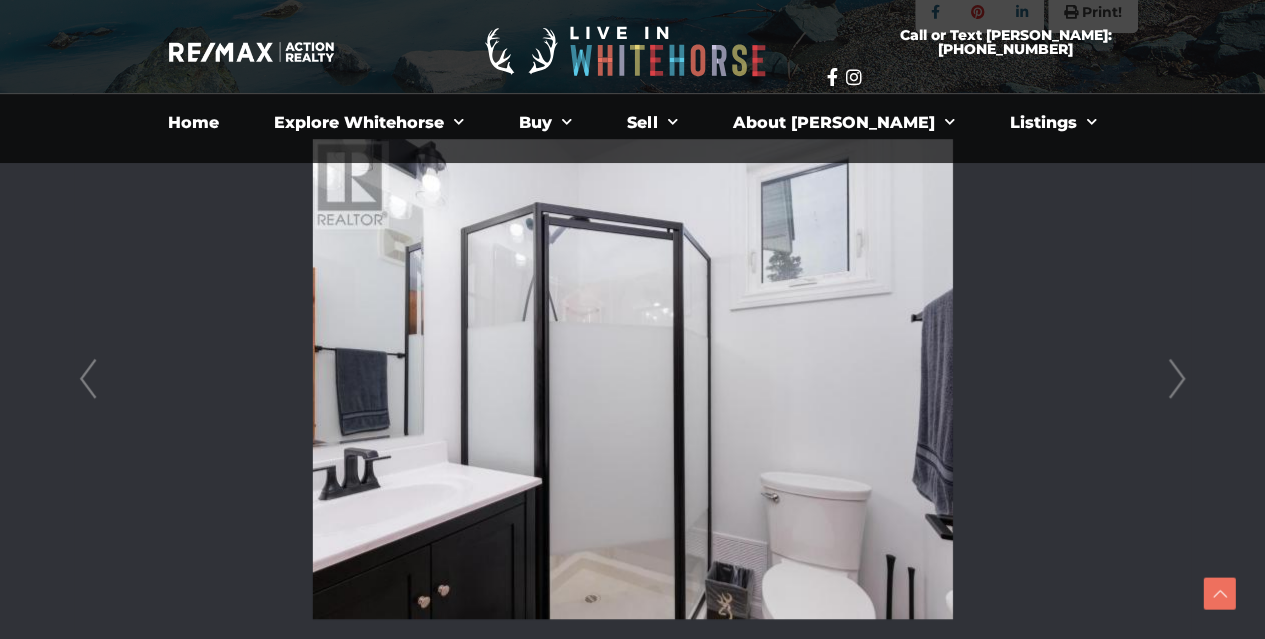 click on "Next" at bounding box center [1177, 379] 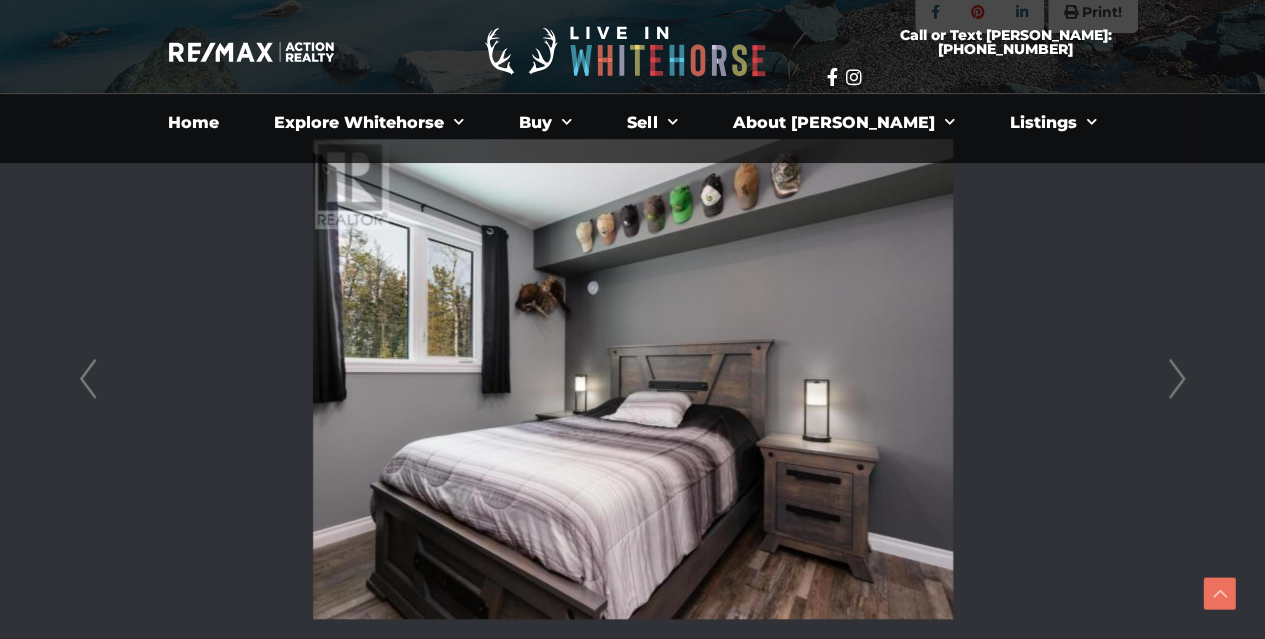 click on "Next" at bounding box center (1177, 379) 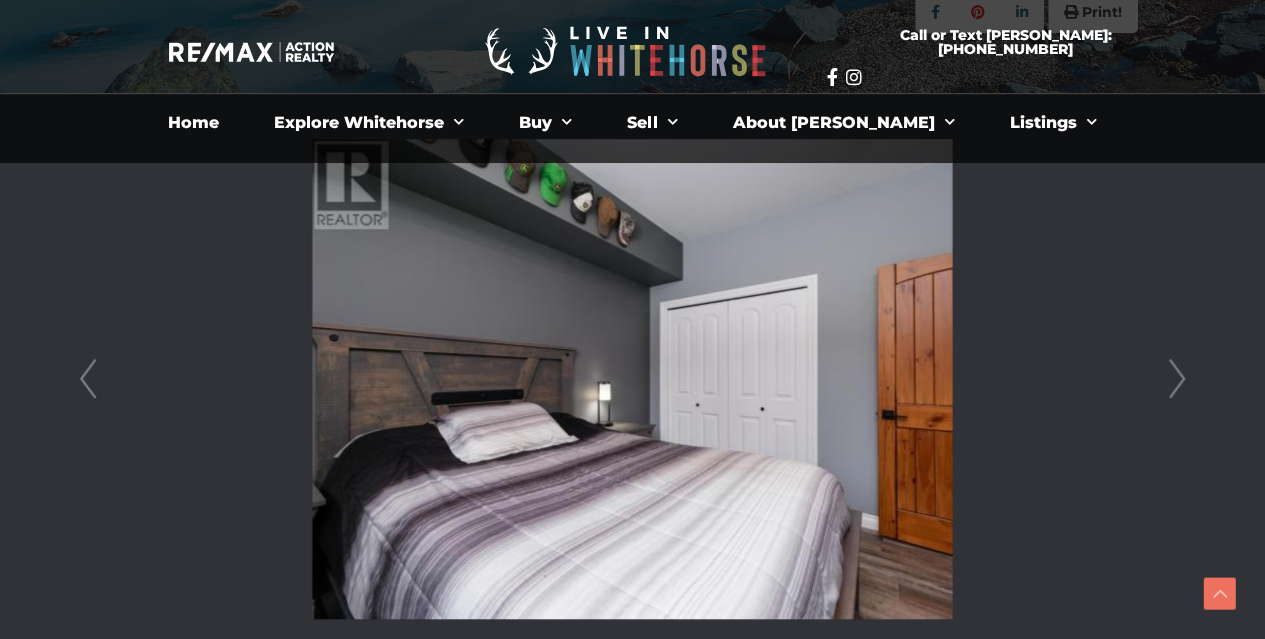 click on "Next" at bounding box center [1177, 379] 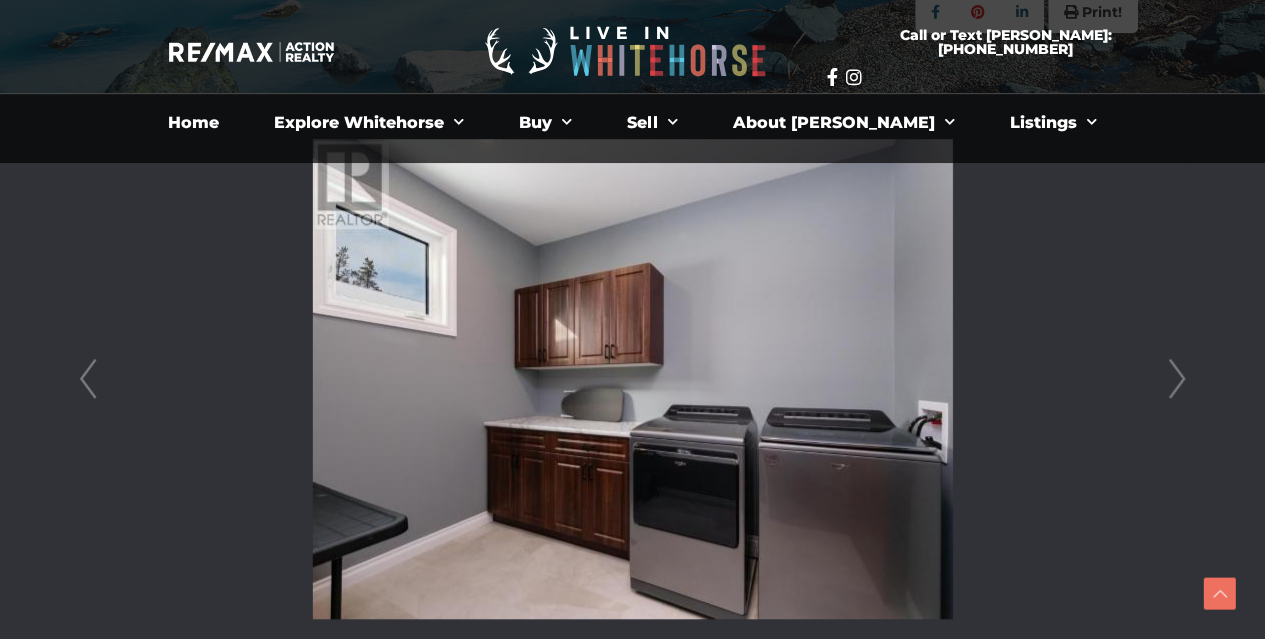 click on "Next" at bounding box center [1177, 379] 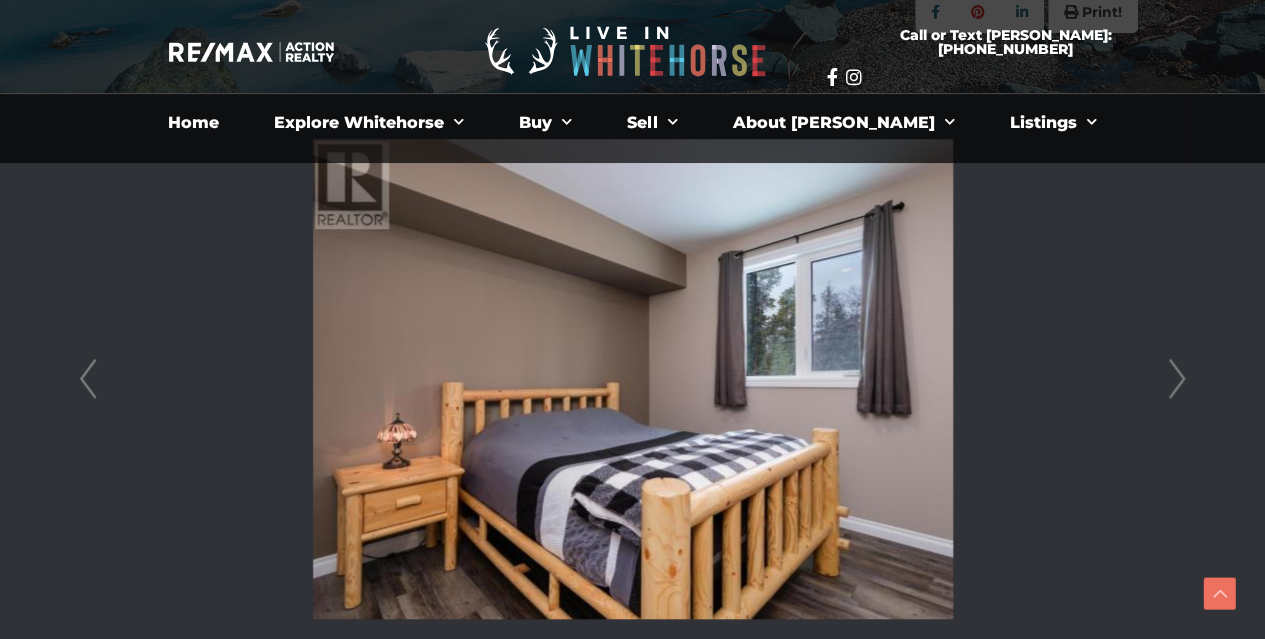 click on "Next" at bounding box center [1177, 379] 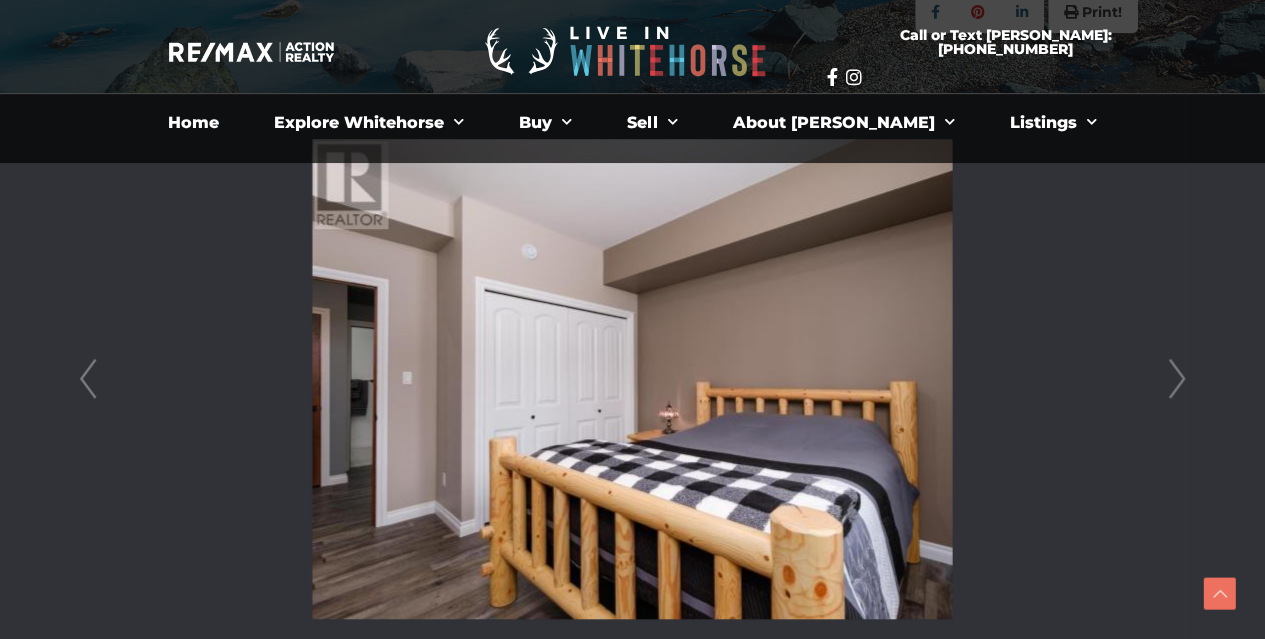 click on "Next" at bounding box center [1177, 379] 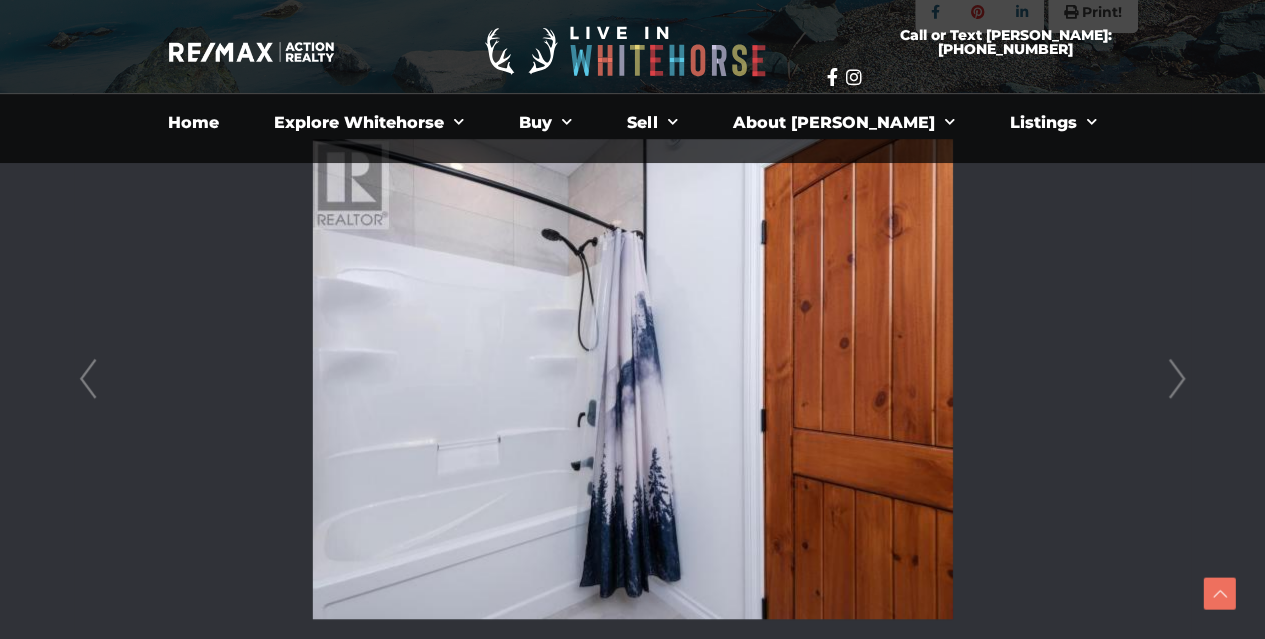 click on "Next" at bounding box center [1177, 379] 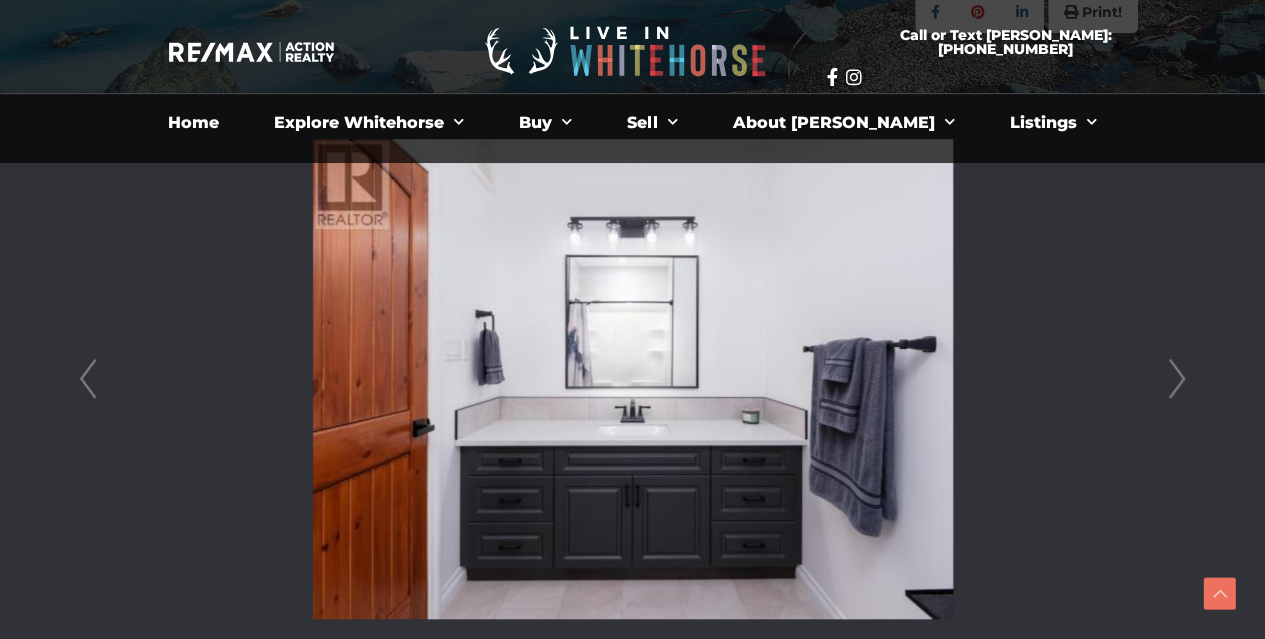 click on "Next" at bounding box center (1177, 379) 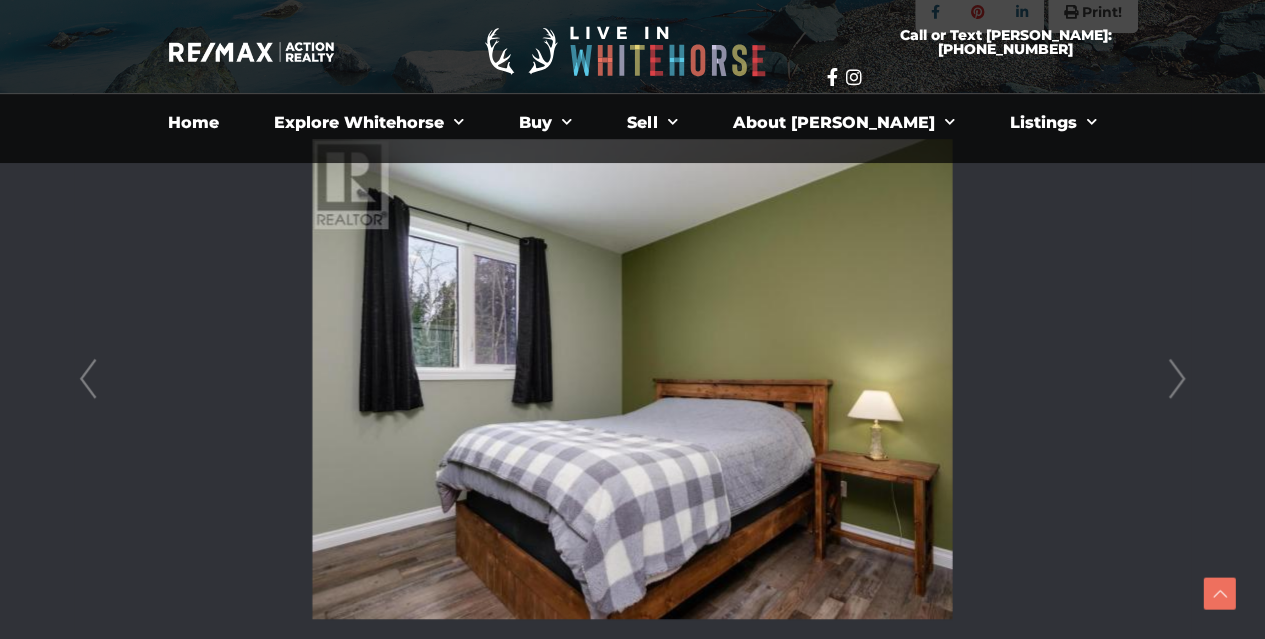 click on "Next" at bounding box center [1177, 379] 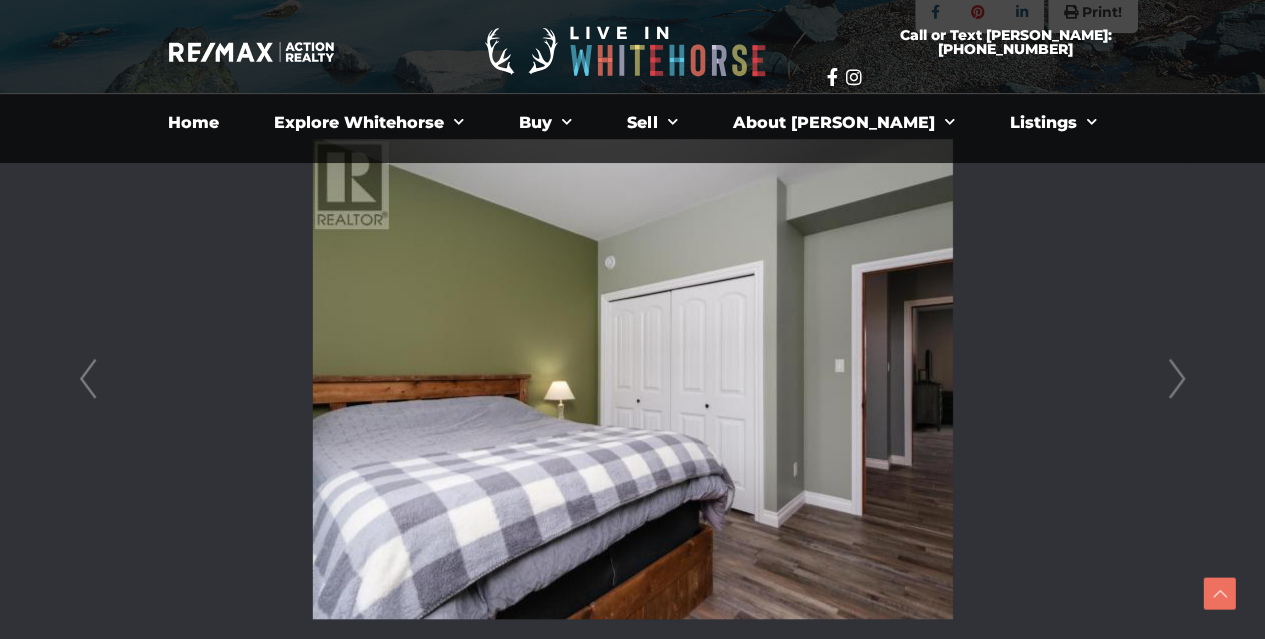 click on "Next" at bounding box center (1177, 379) 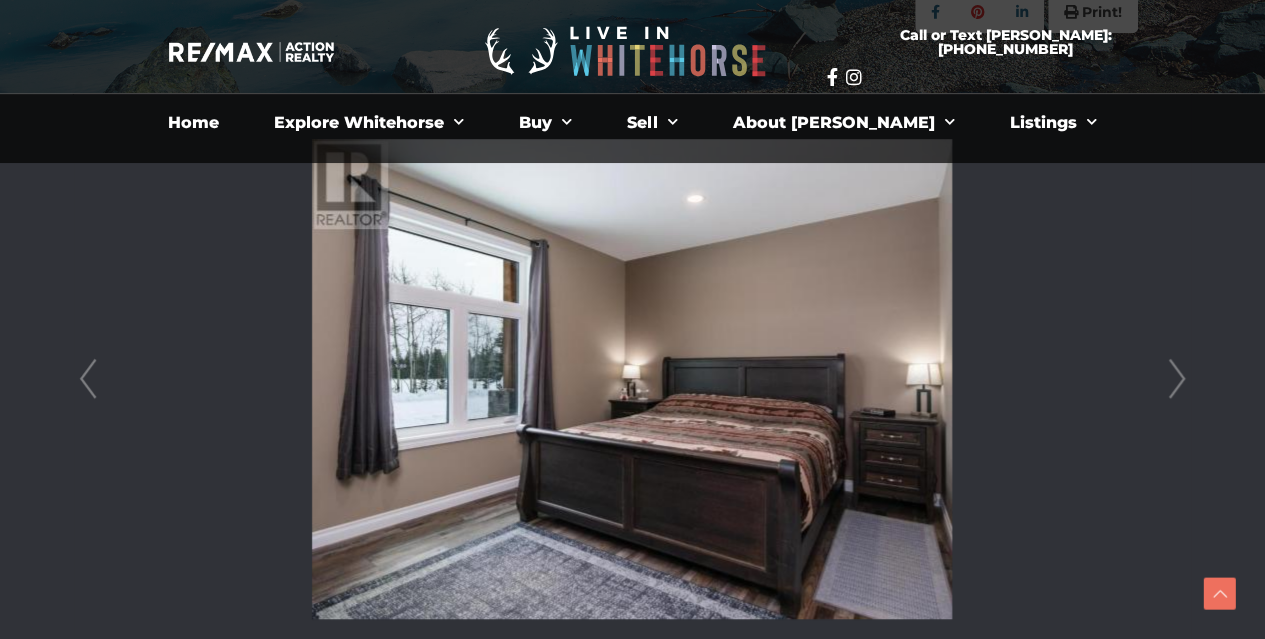 click on "Next" at bounding box center [1177, 379] 